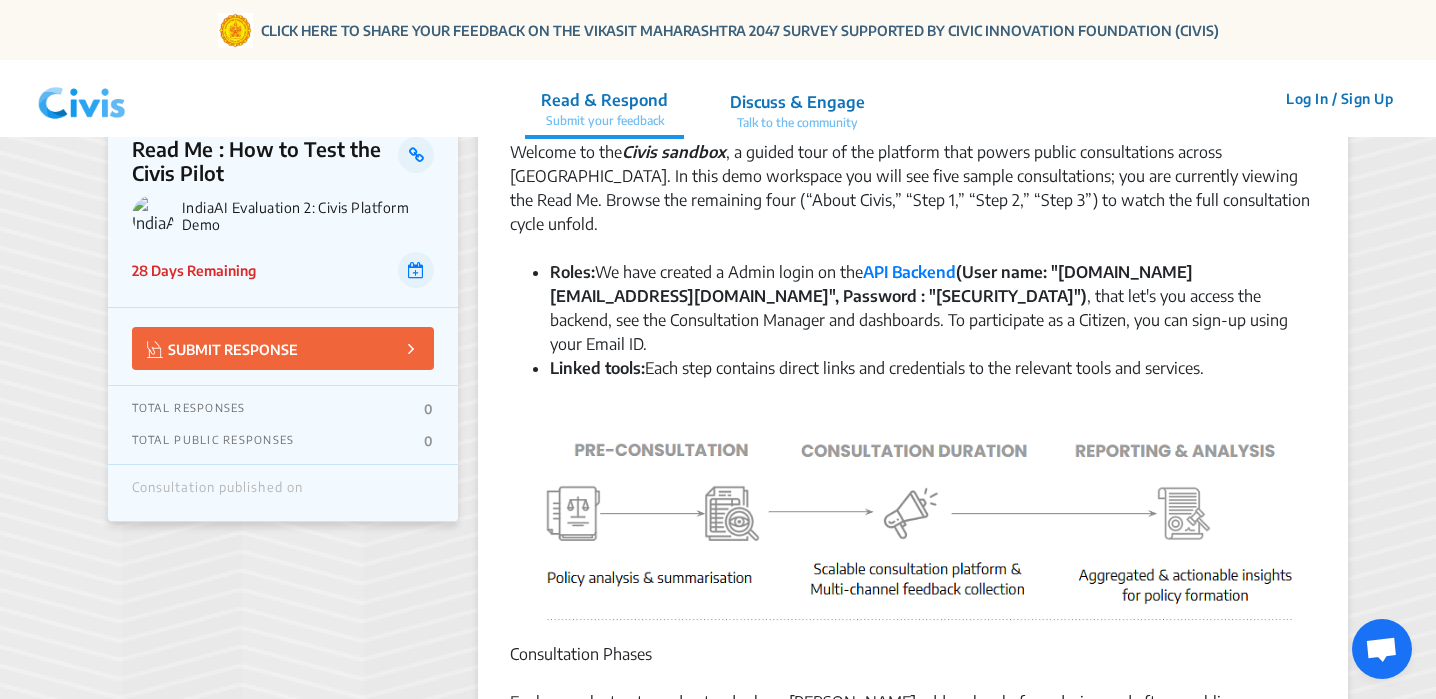 scroll, scrollTop: 0, scrollLeft: 0, axis: both 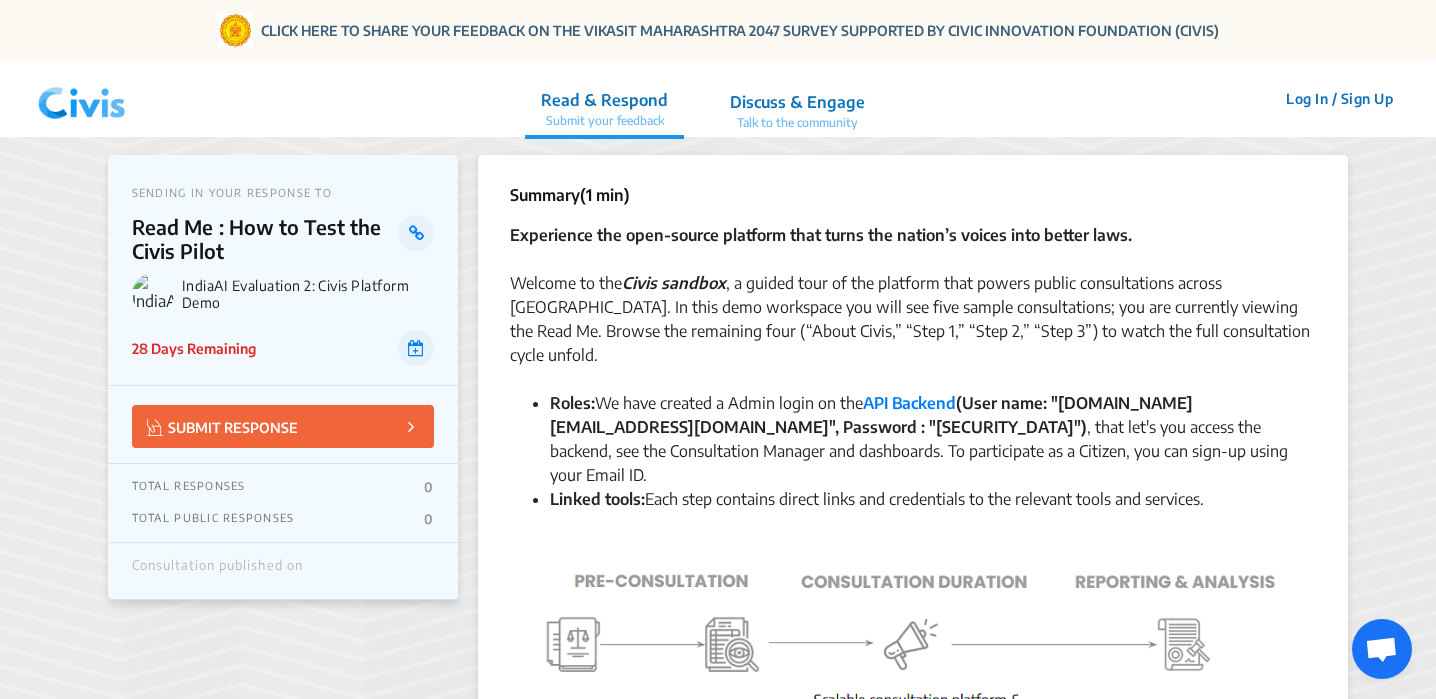 click on "Discuss & Engage" 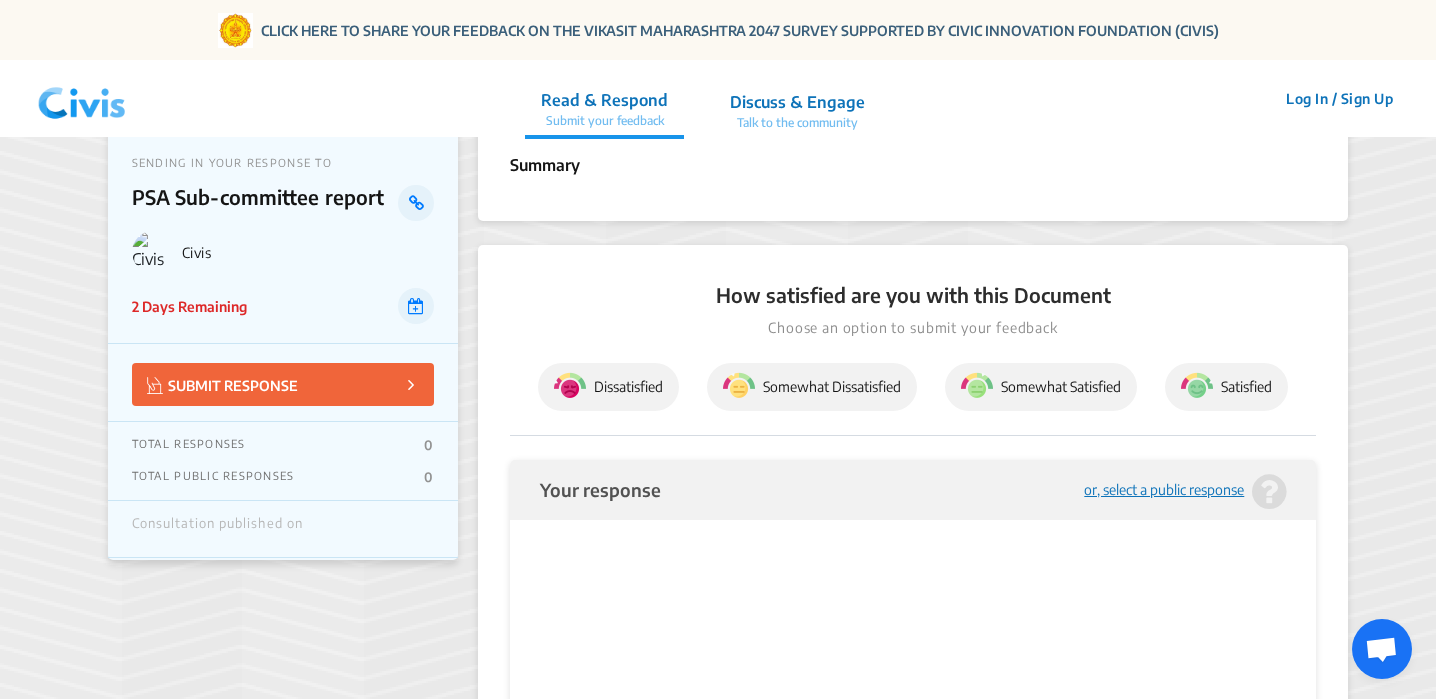 scroll, scrollTop: 0, scrollLeft: 0, axis: both 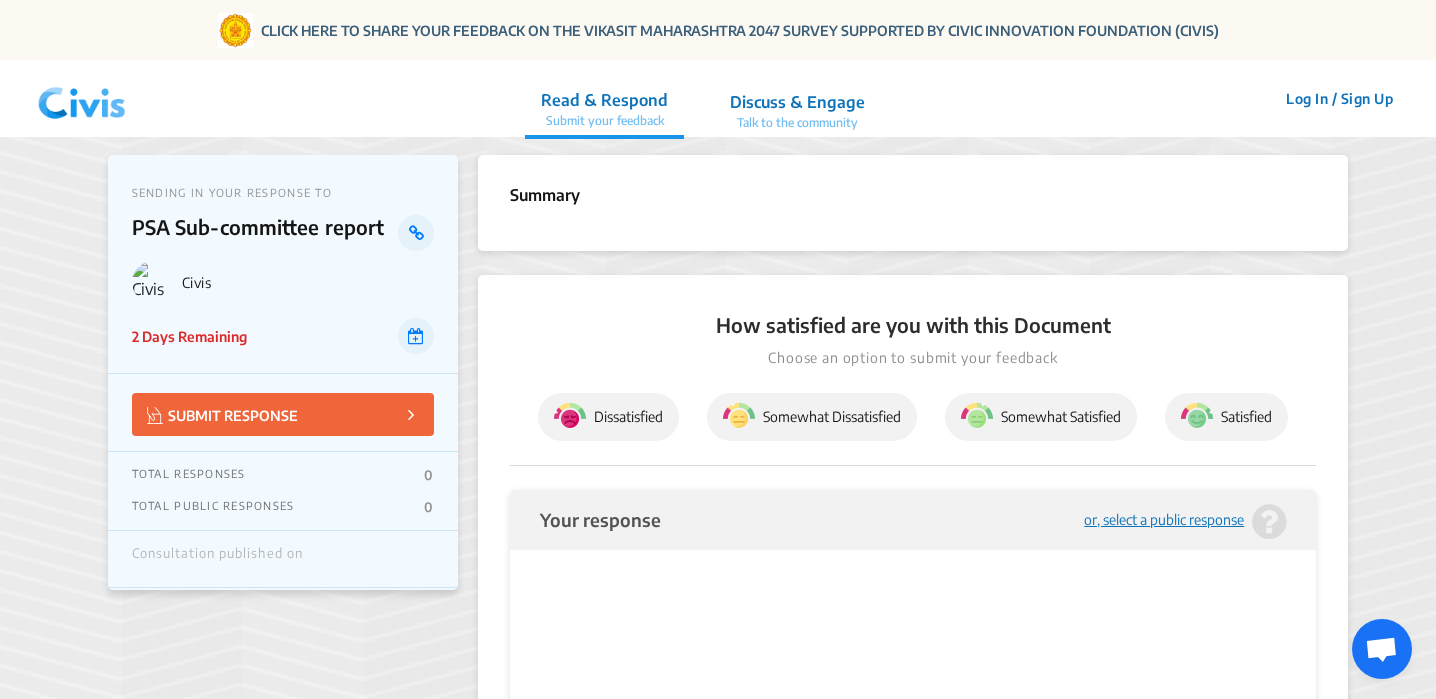 click 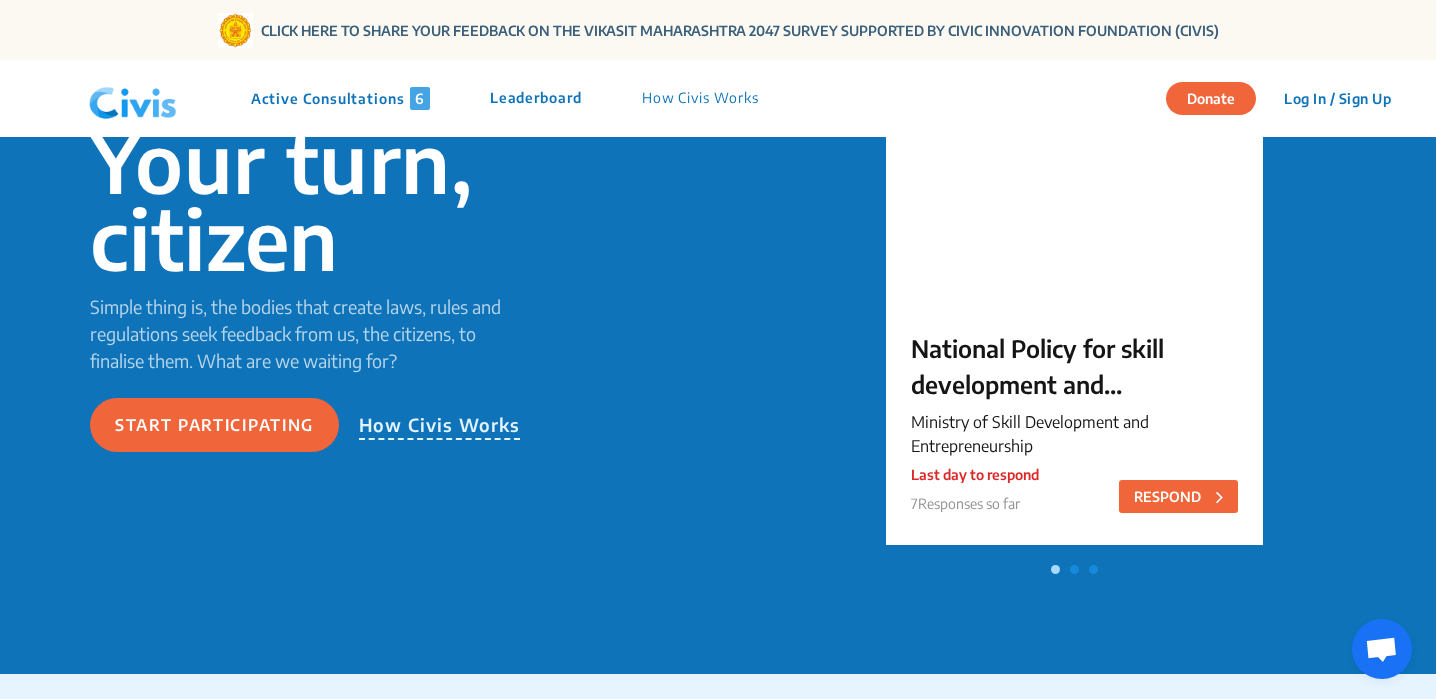 scroll, scrollTop: 231, scrollLeft: 0, axis: vertical 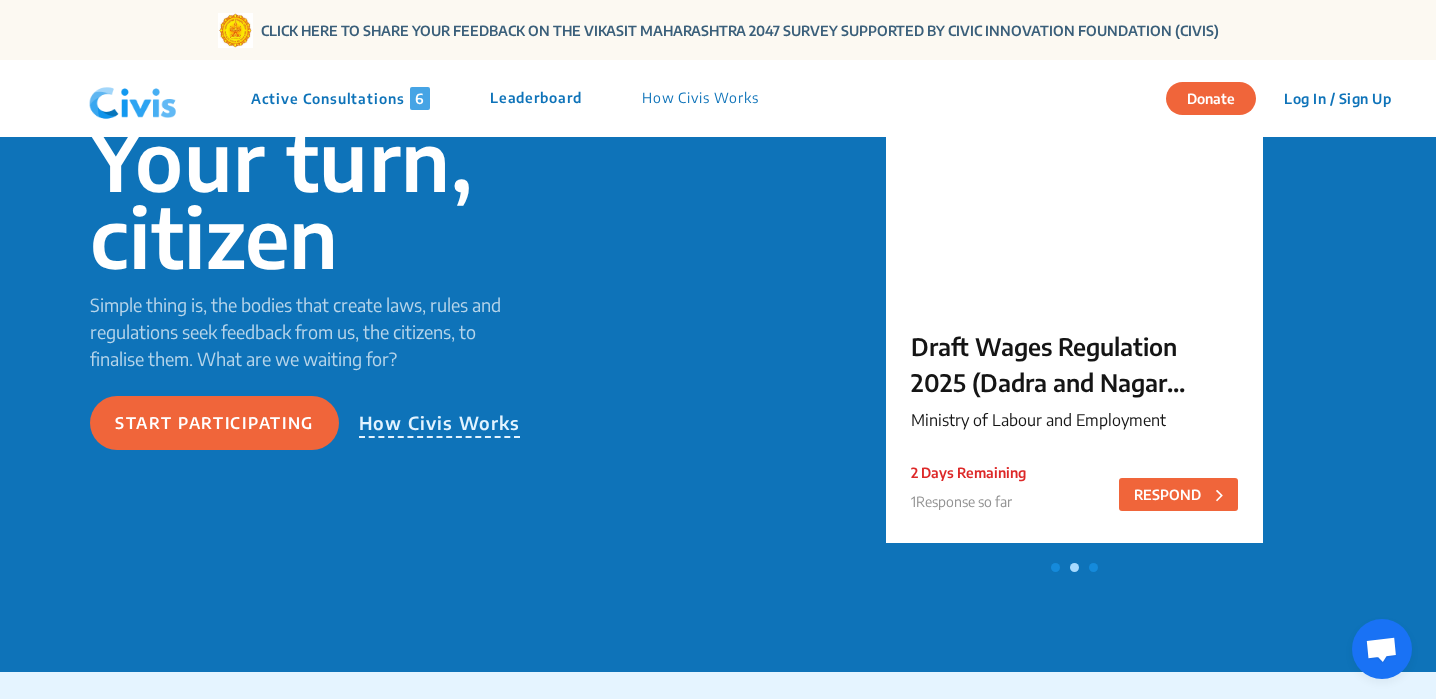 click on "How Civis Works" 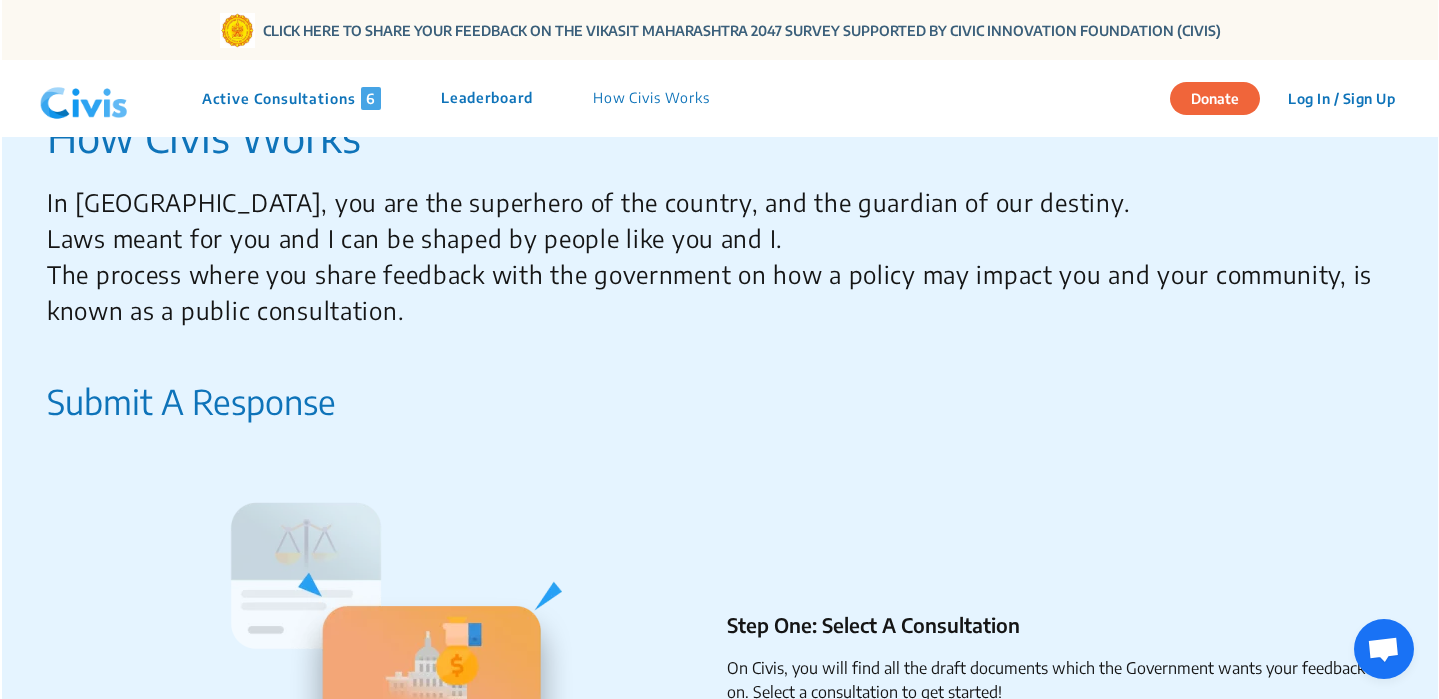scroll, scrollTop: 0, scrollLeft: 0, axis: both 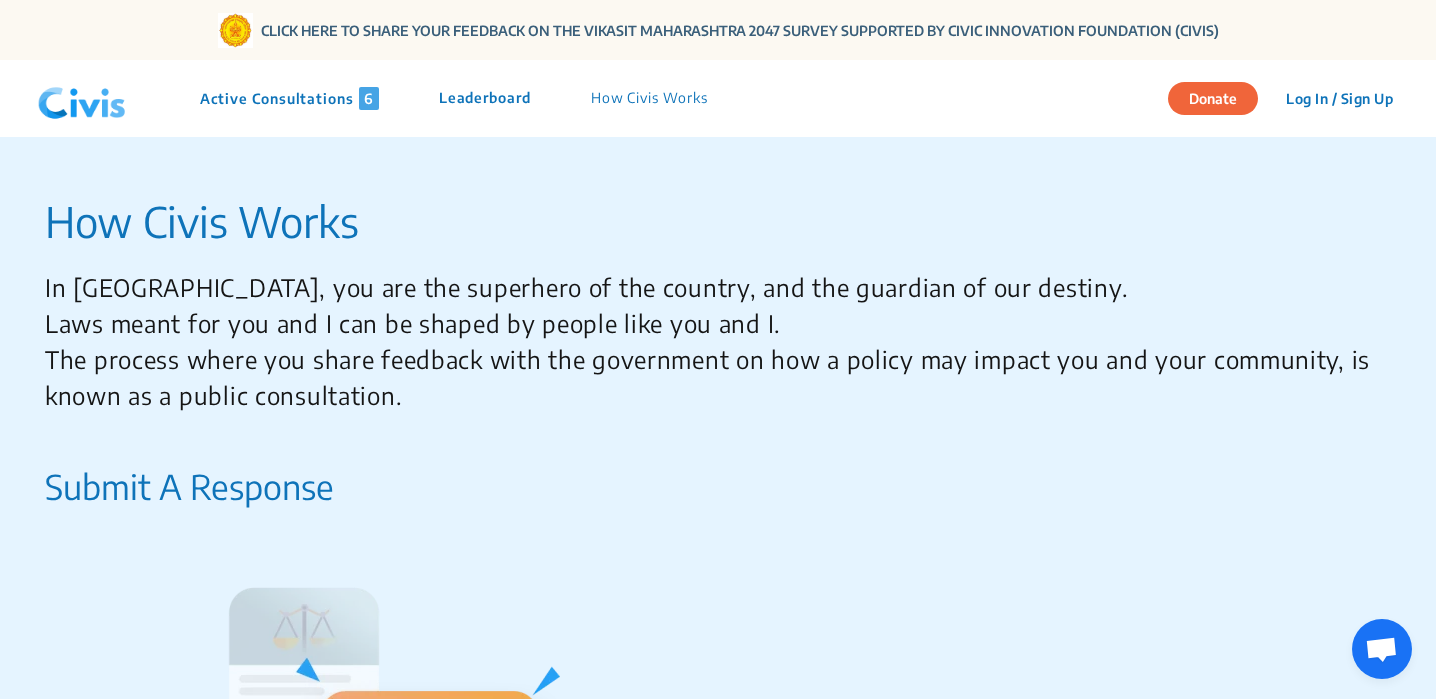 click on "Log In / Sign Up" 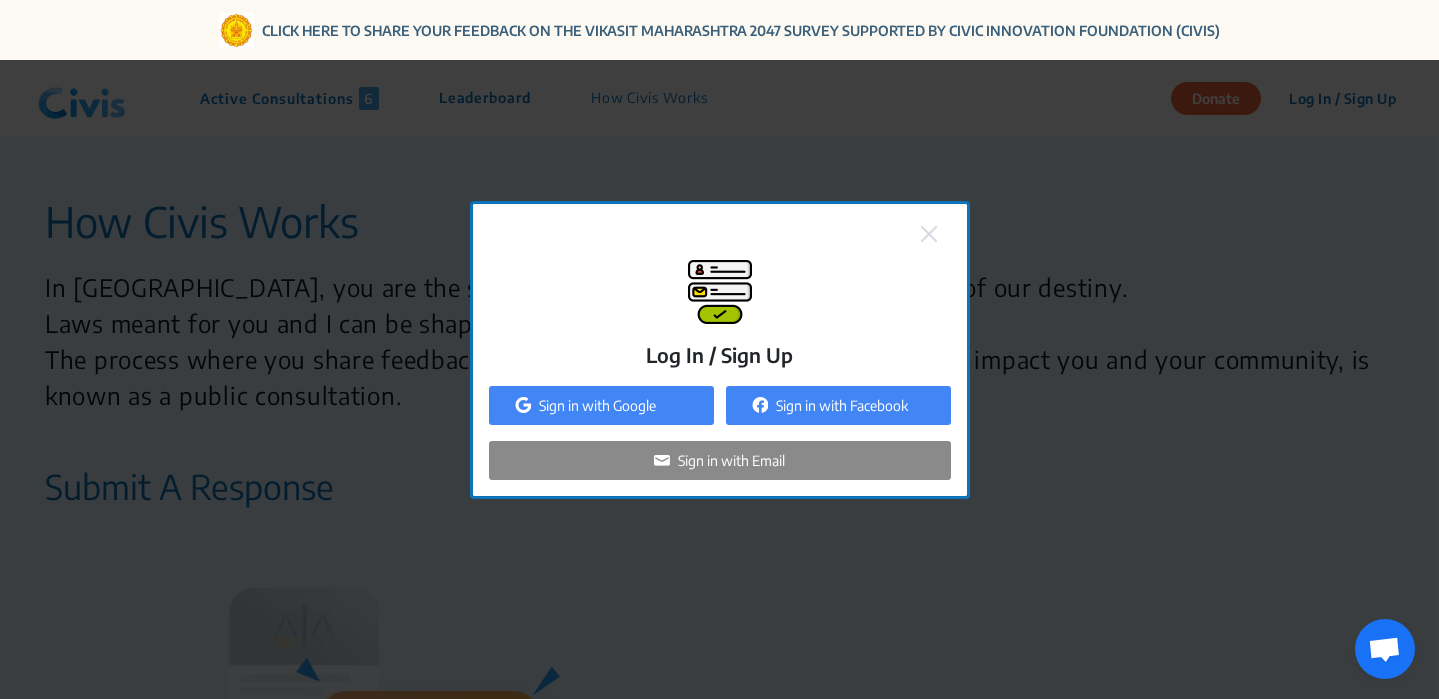 click on "Sign in with Google" 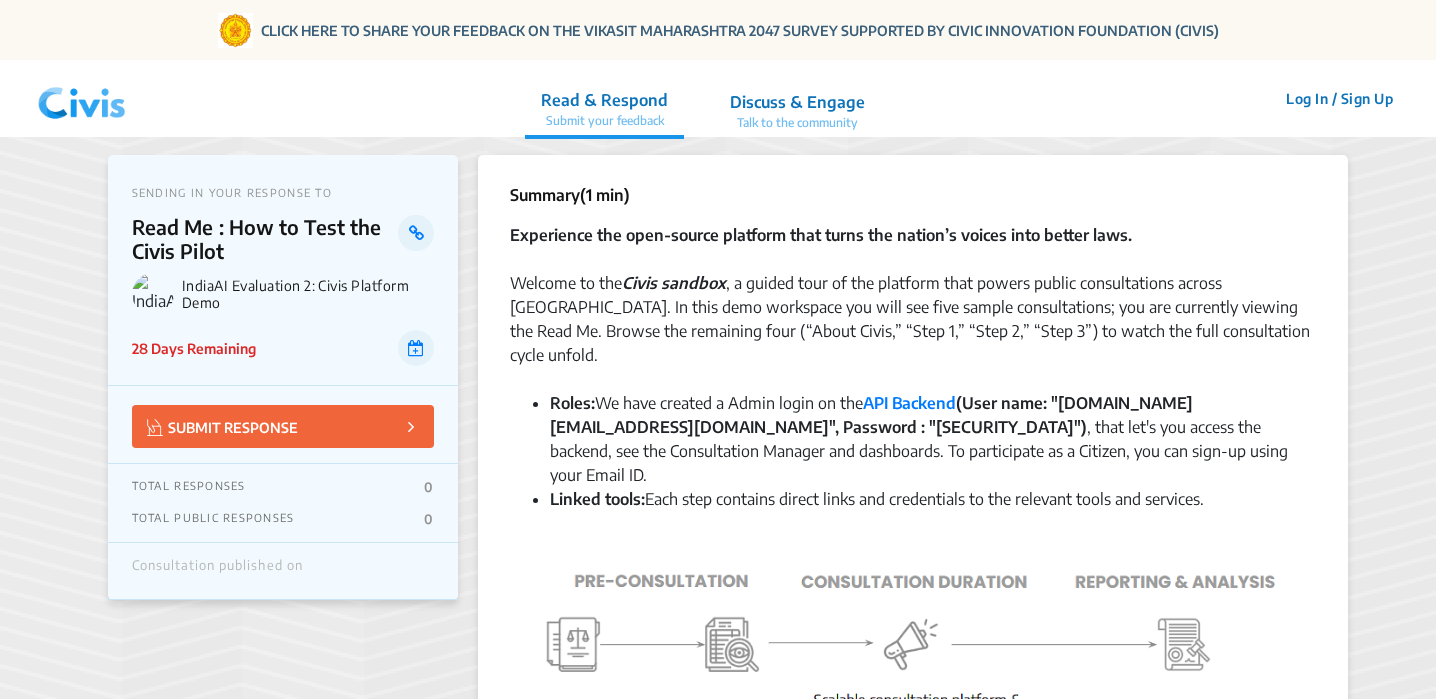 scroll, scrollTop: 0, scrollLeft: 0, axis: both 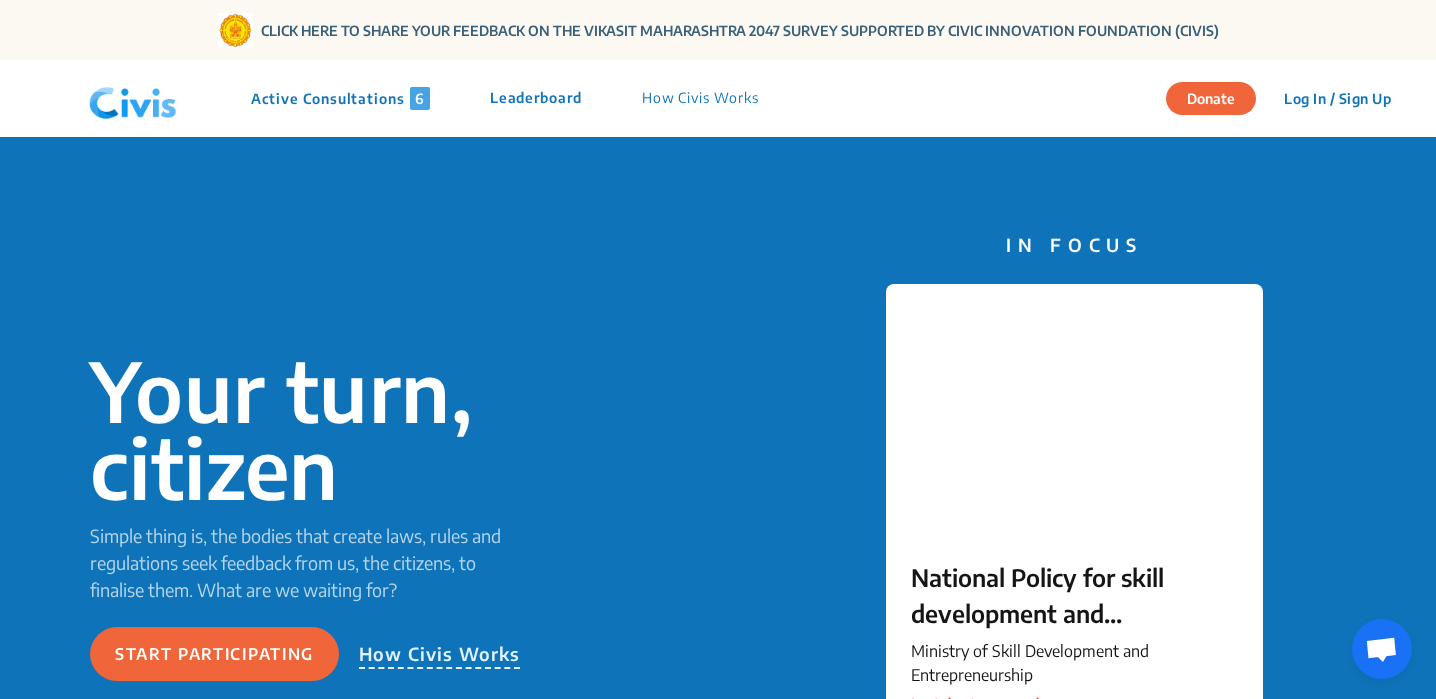 click on "Log In / Sign Up" 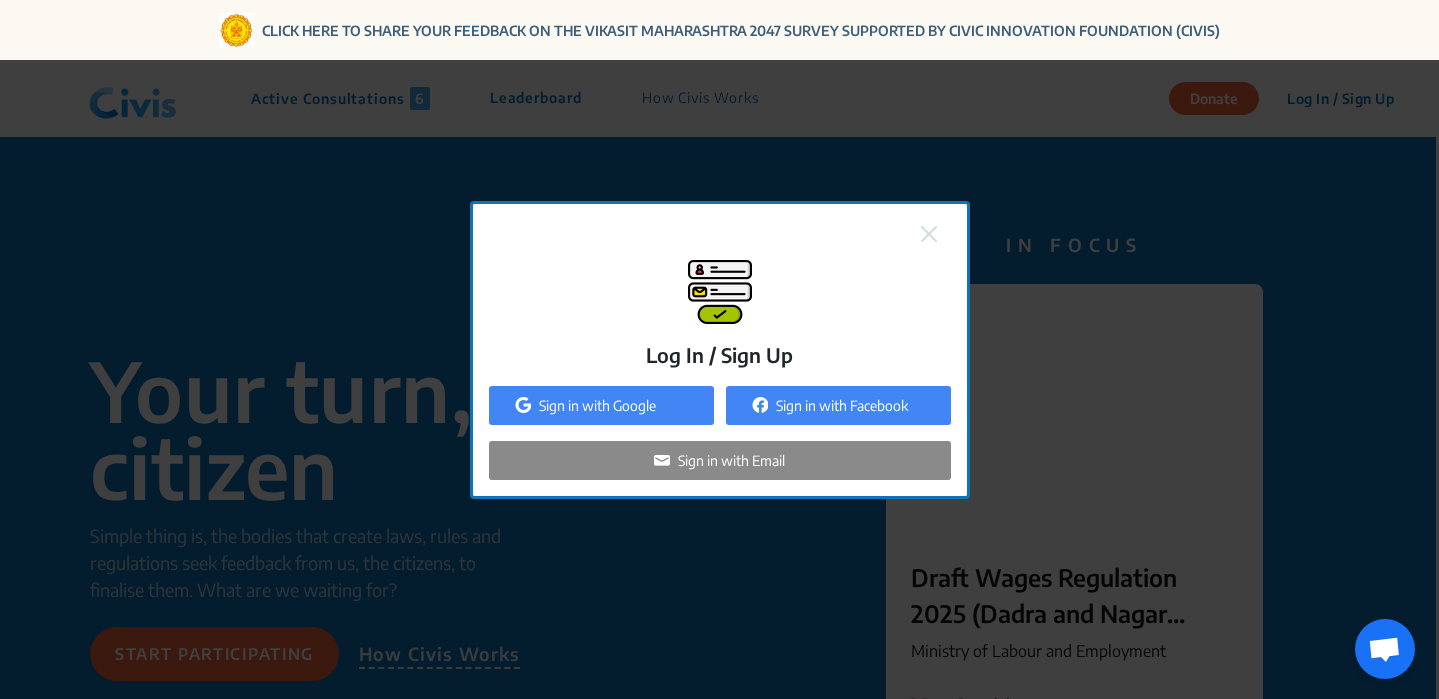 click on "Sign in with Google" 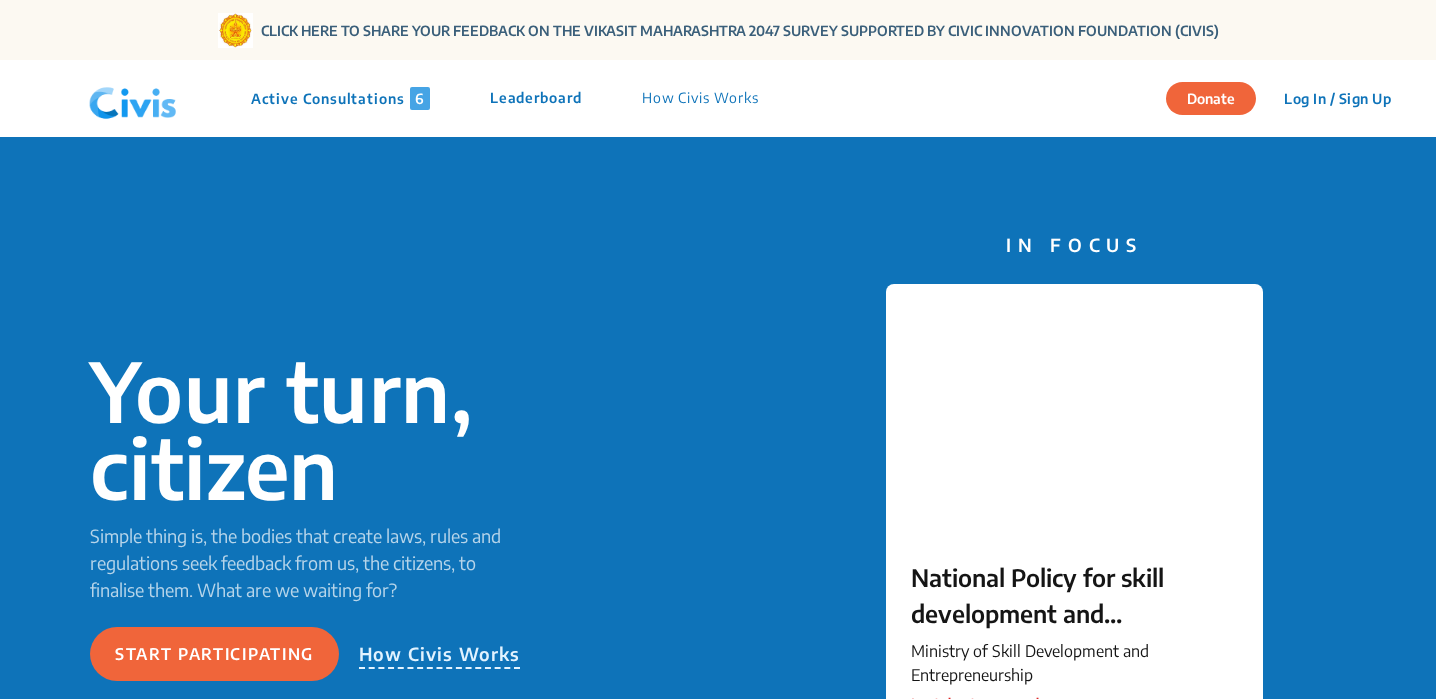 scroll, scrollTop: 0, scrollLeft: 0, axis: both 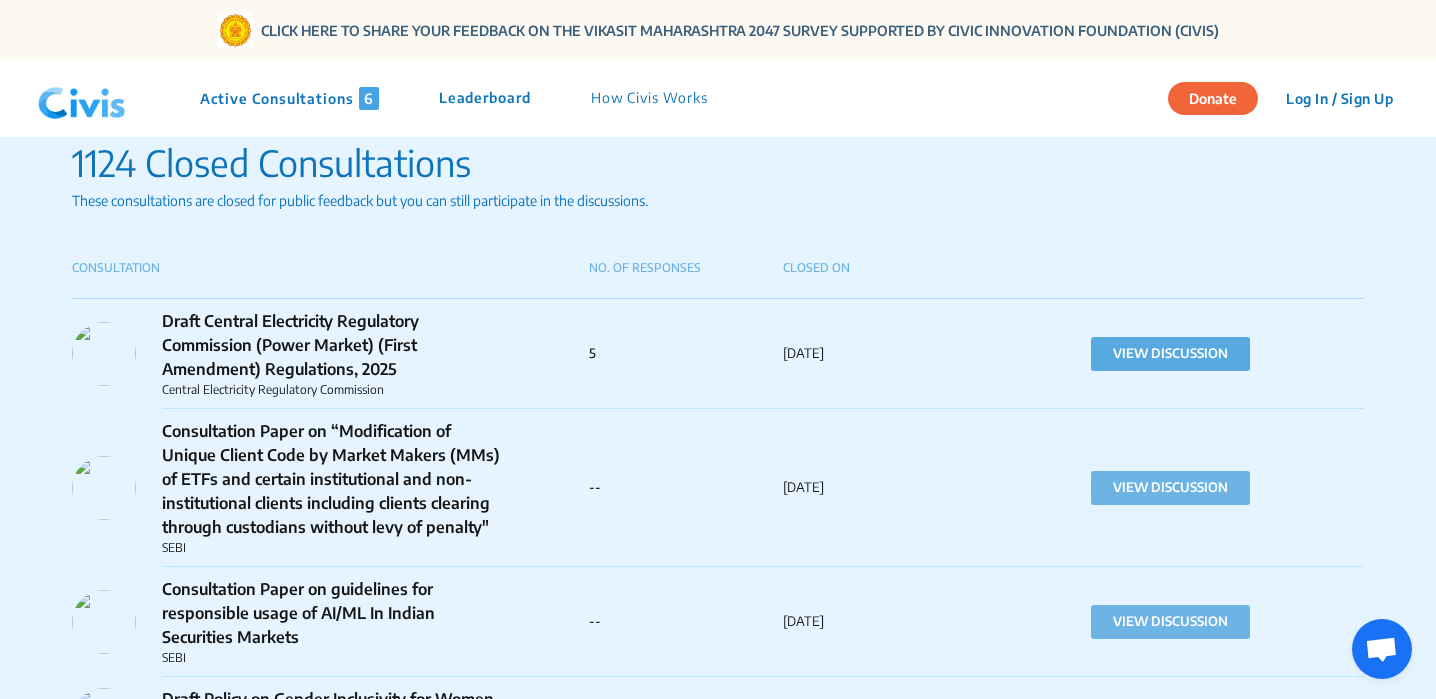 click on "VIEW DISCUSSION" 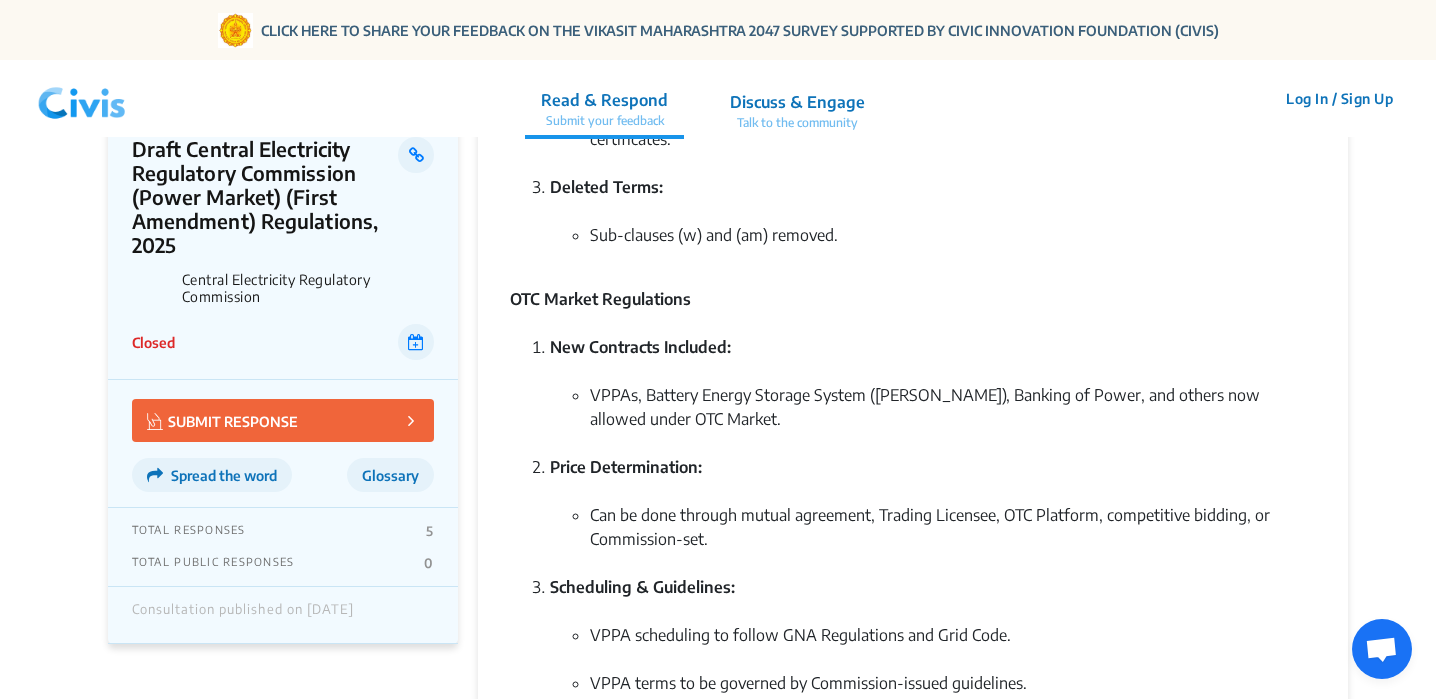 scroll, scrollTop: 0, scrollLeft: 0, axis: both 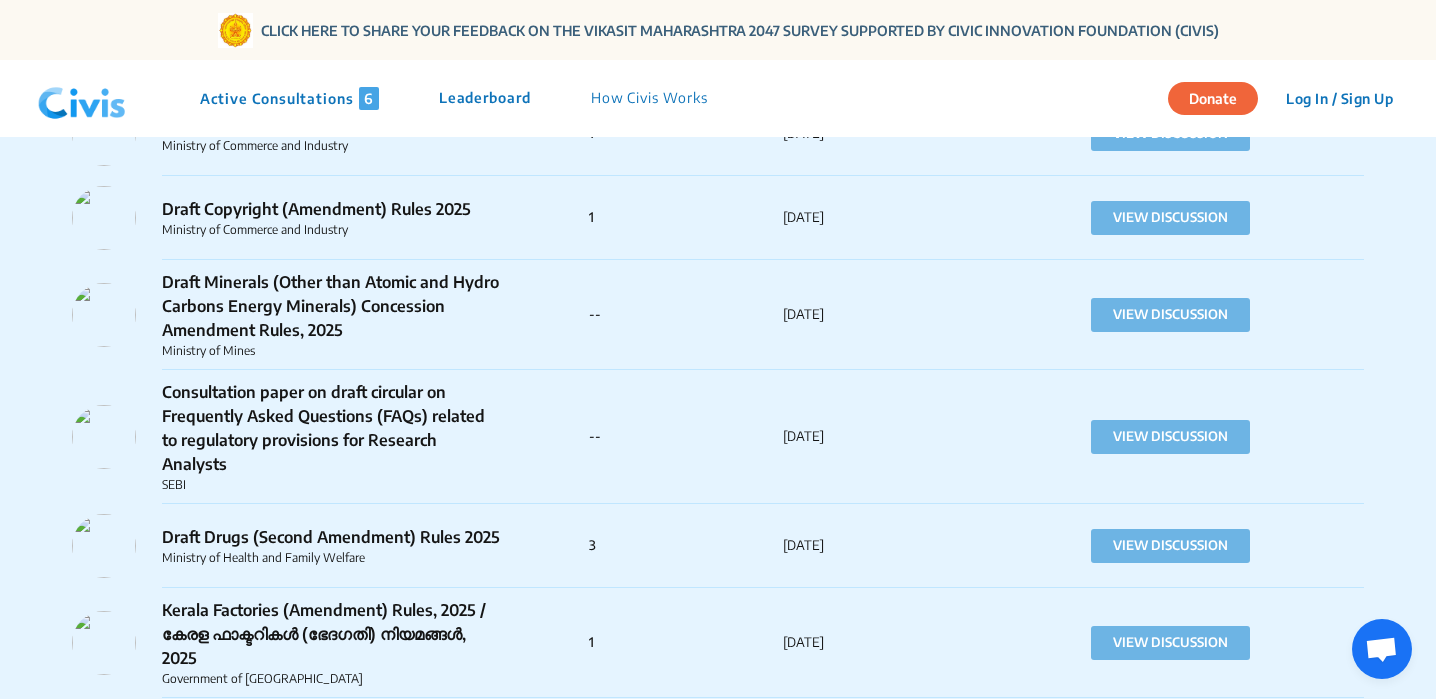click on "Log In / Sign Up" 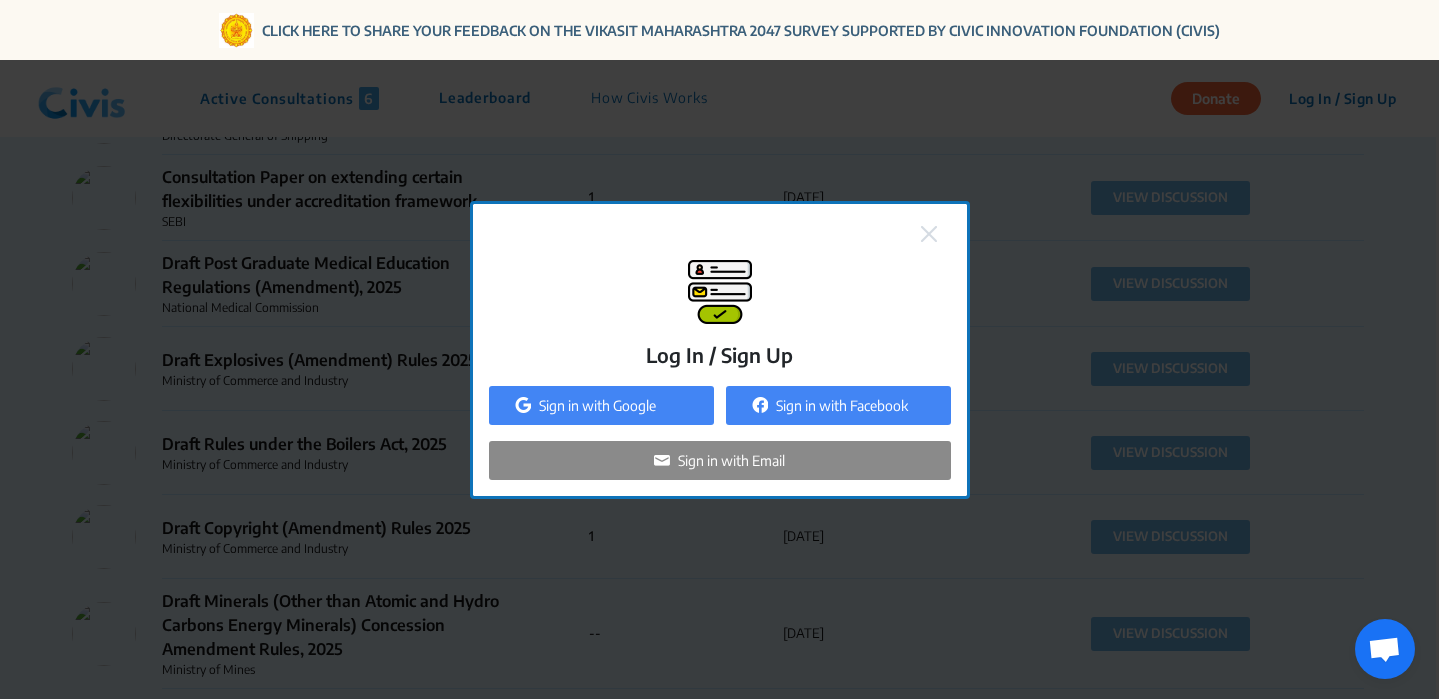 click on "Sign in with Email" 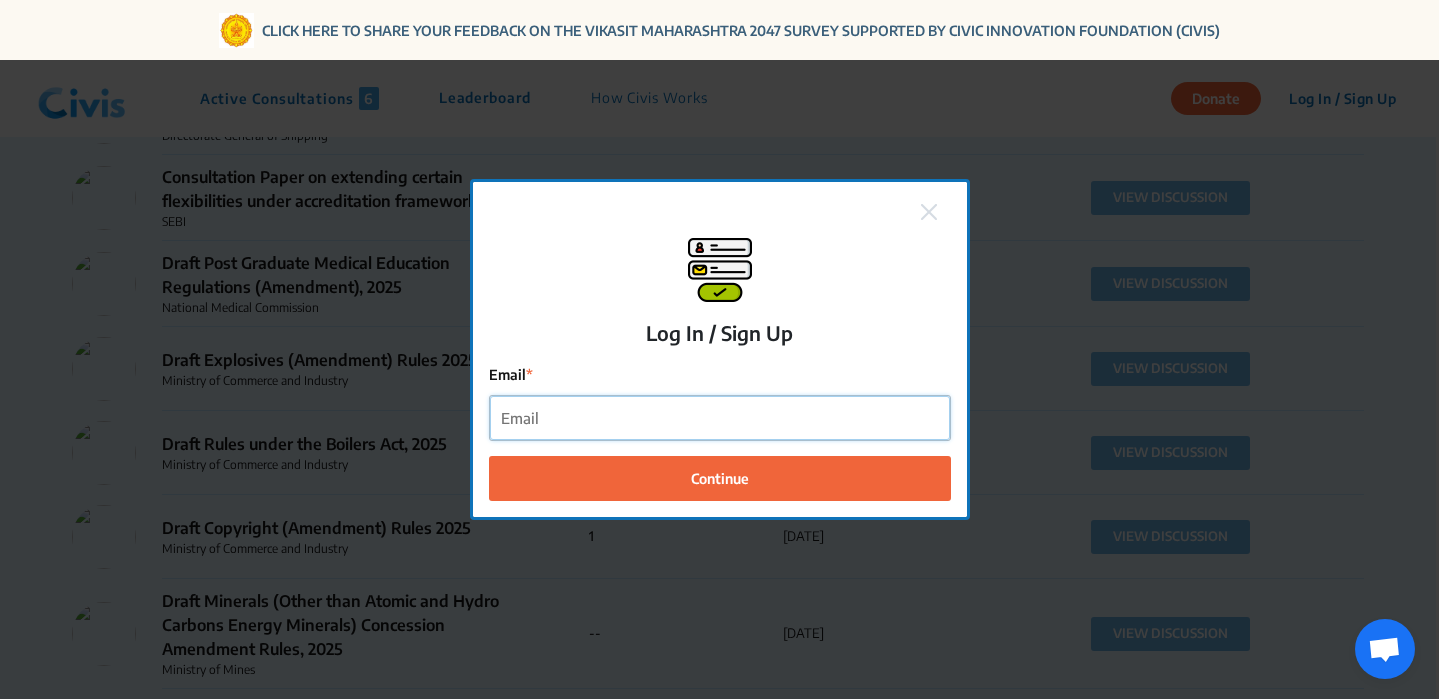 click on "Email" at bounding box center [720, 418] 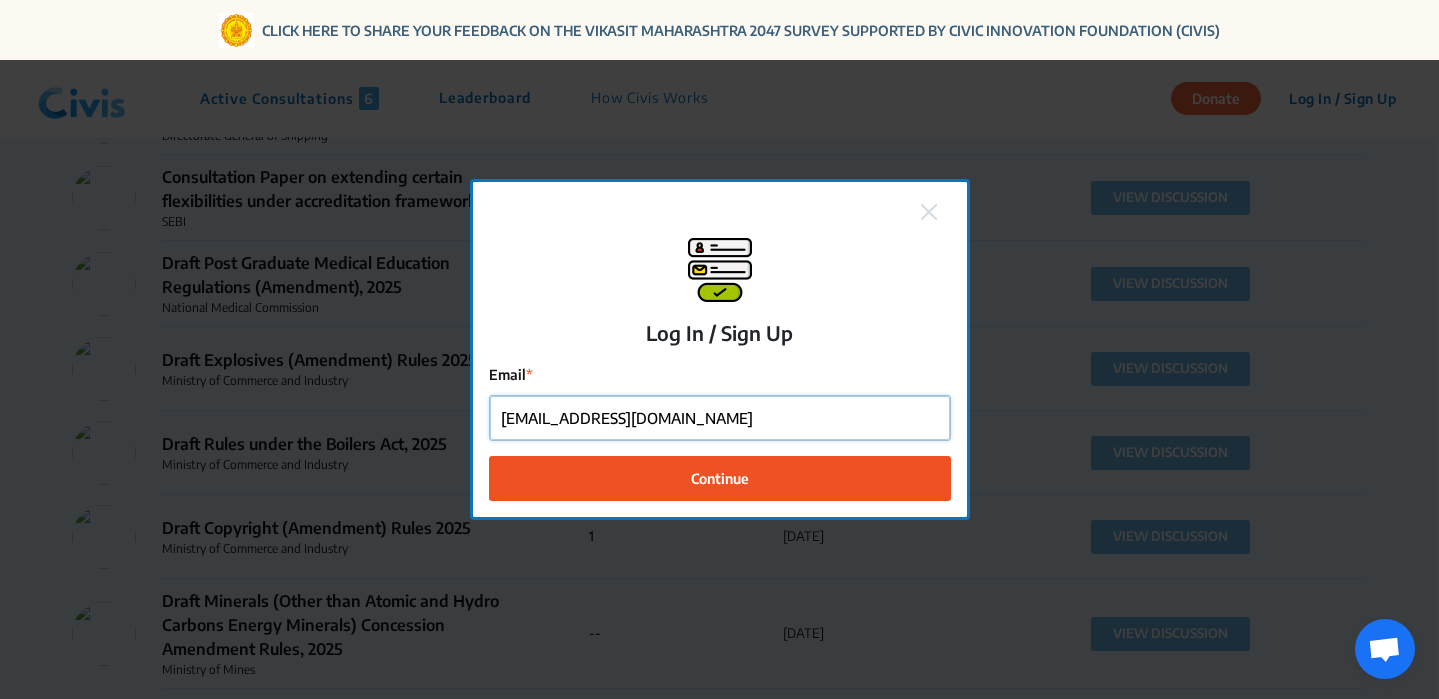 type on "[EMAIL_ADDRESS][DOMAIN_NAME]" 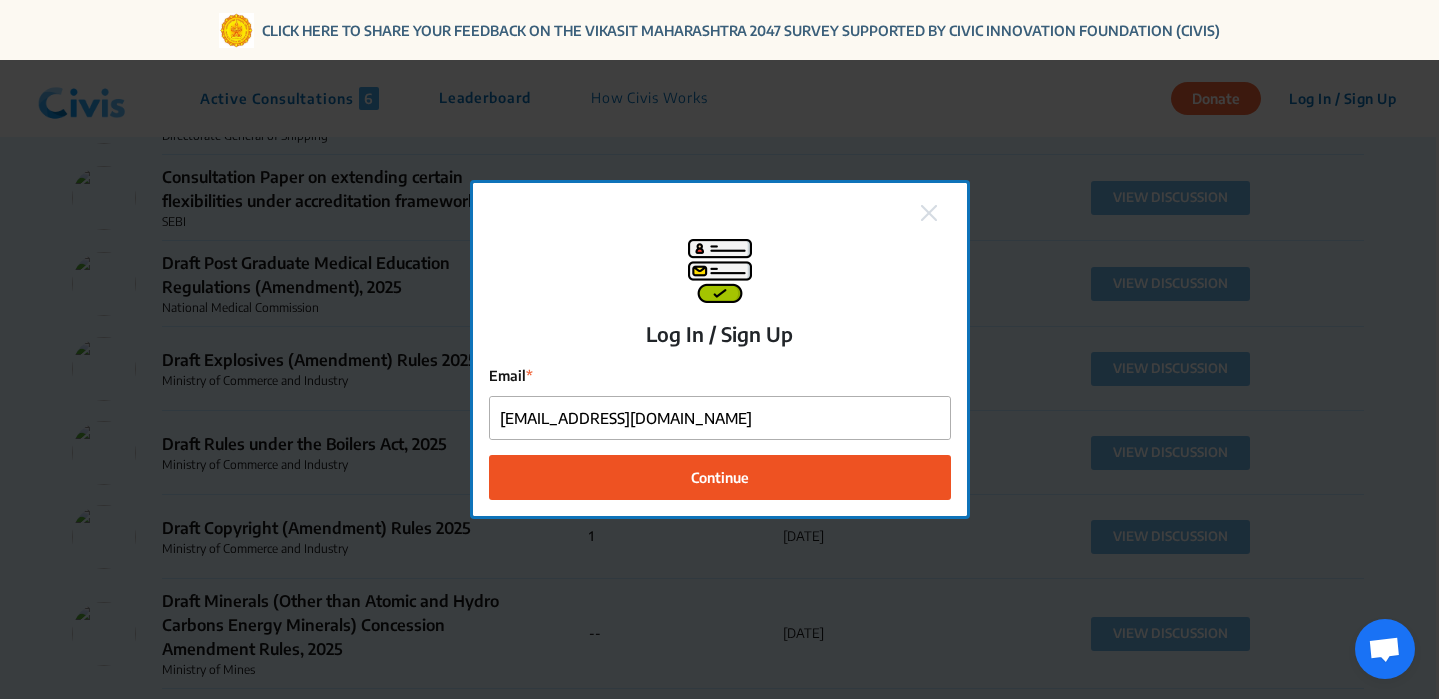 click on "Continue" 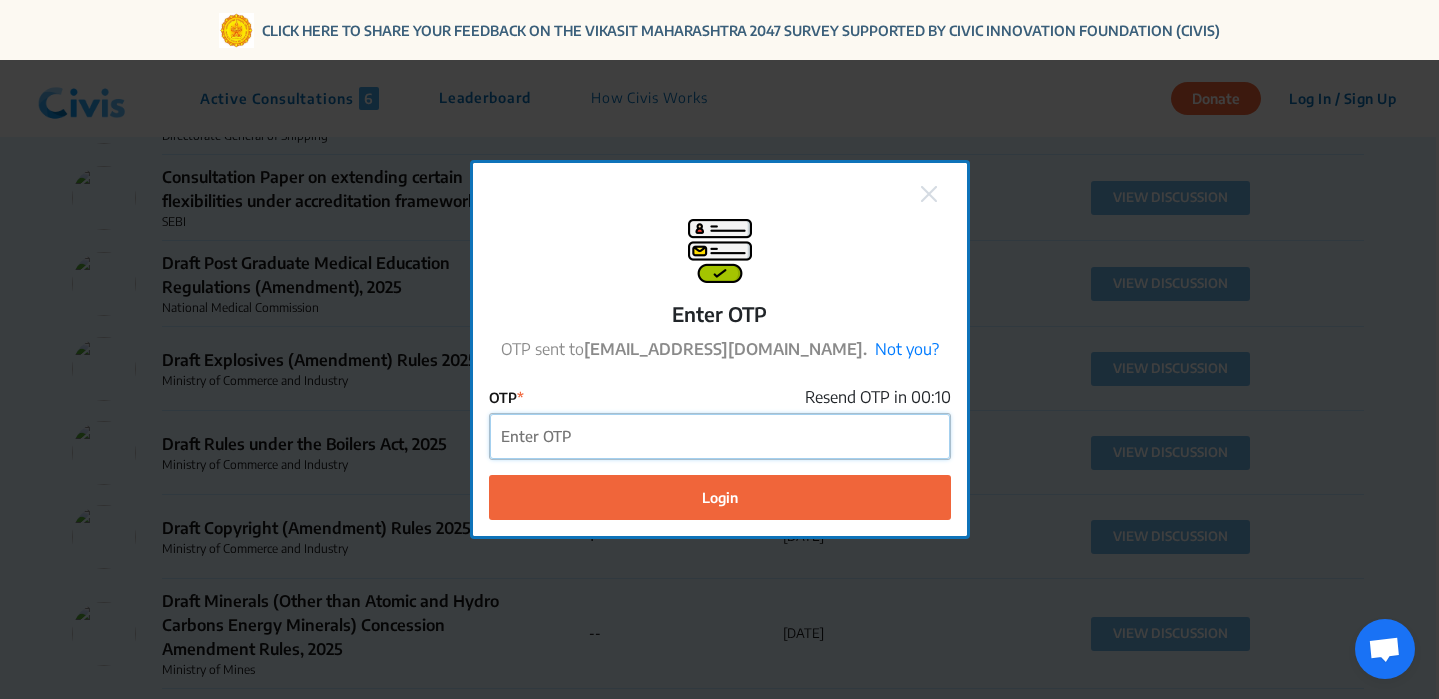 click on "OTP" at bounding box center (720, 436) 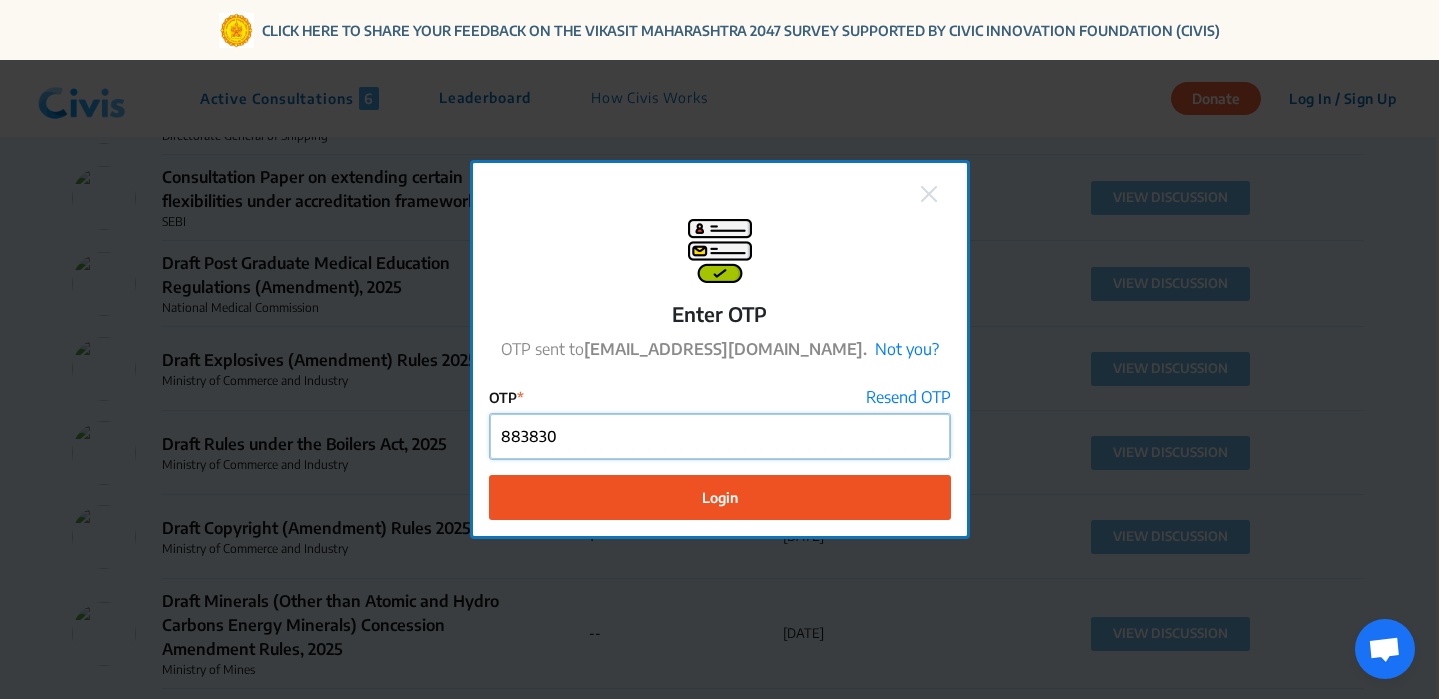 type on "883830" 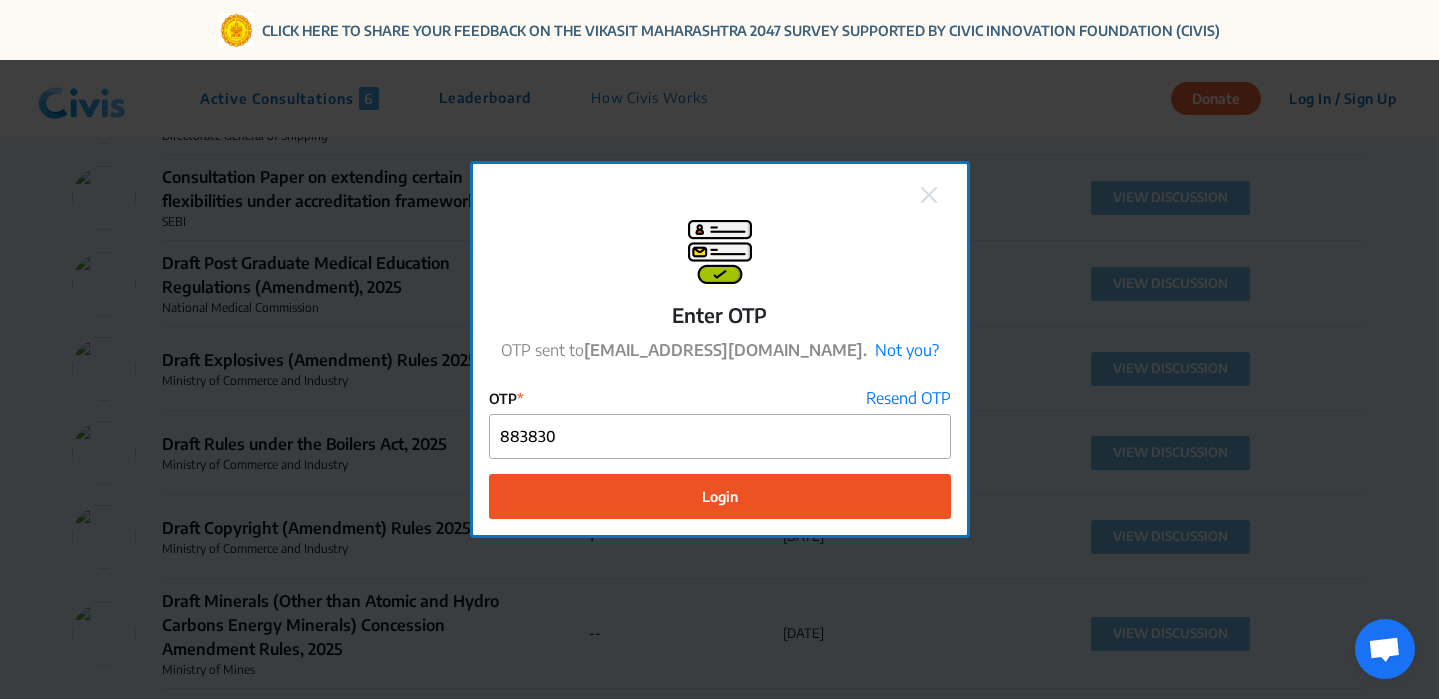 click on "Login" 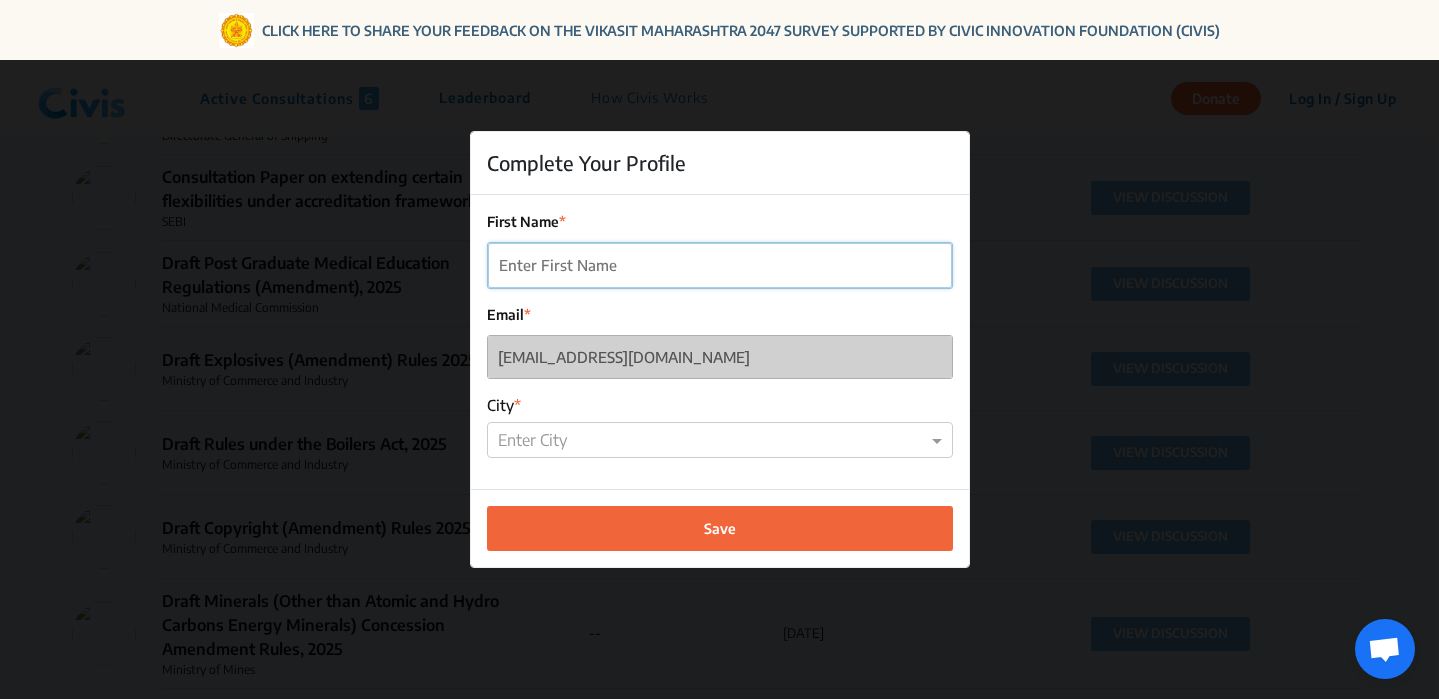 click on "First Name" at bounding box center [720, 265] 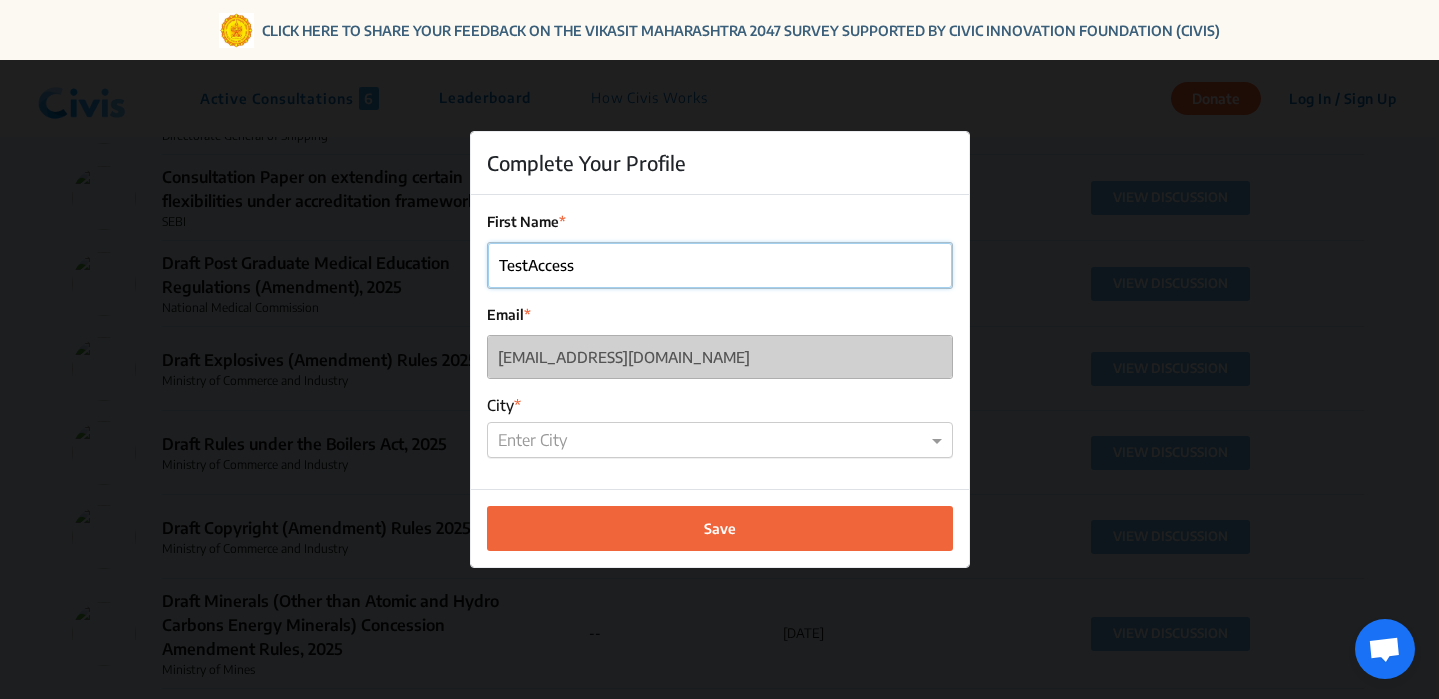type on "TestAccess" 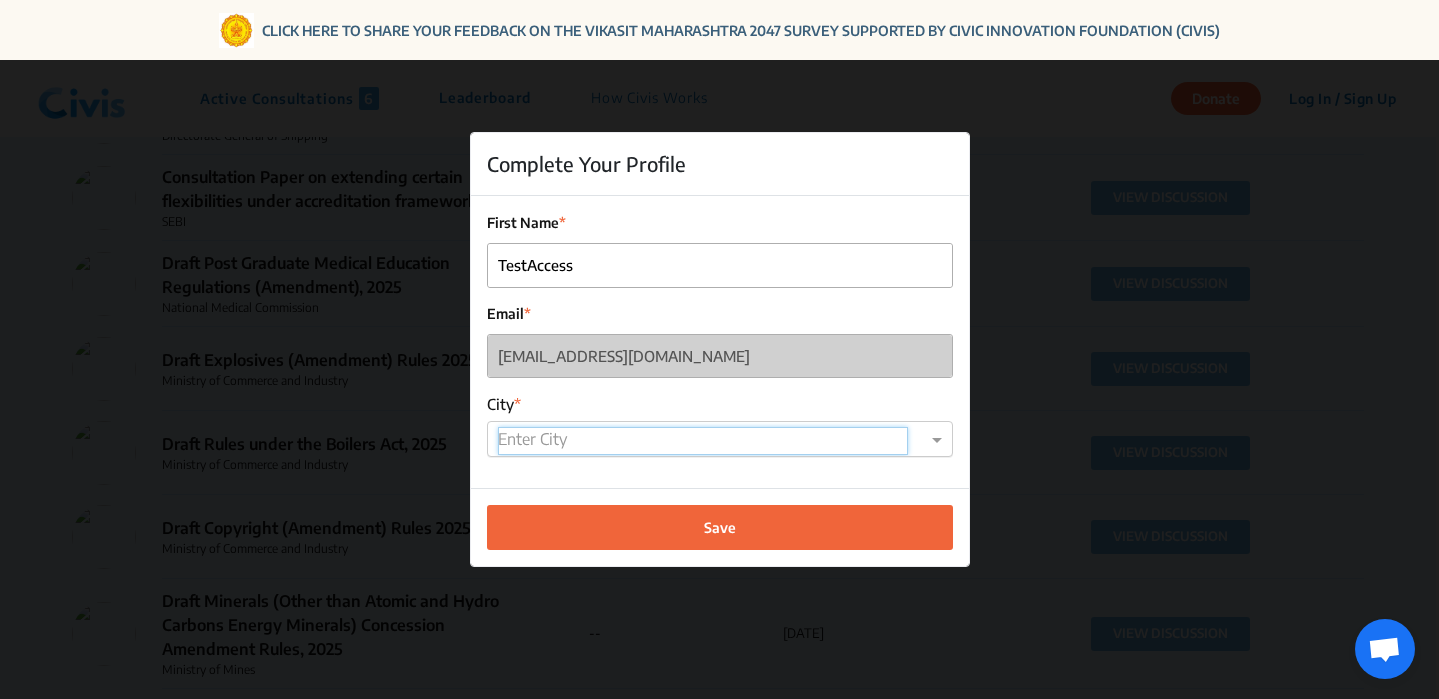 click at bounding box center (703, 441) 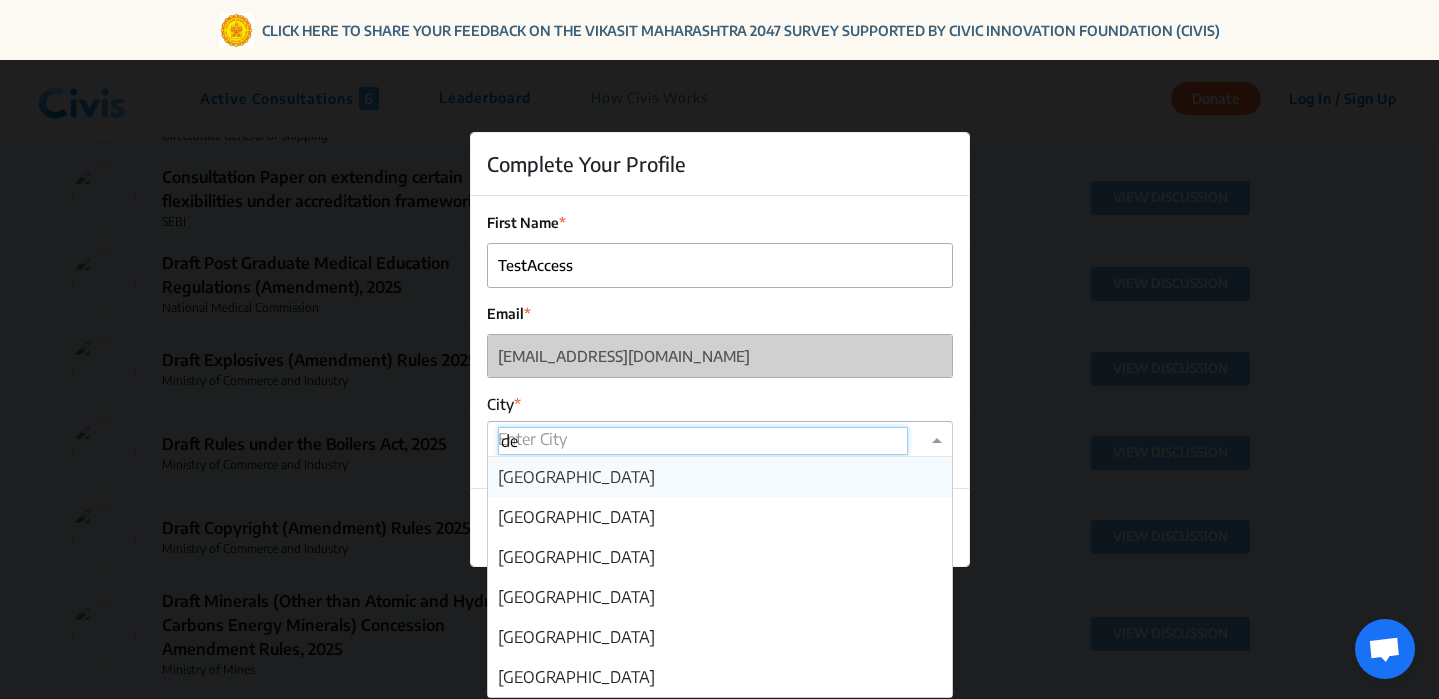 type on "del" 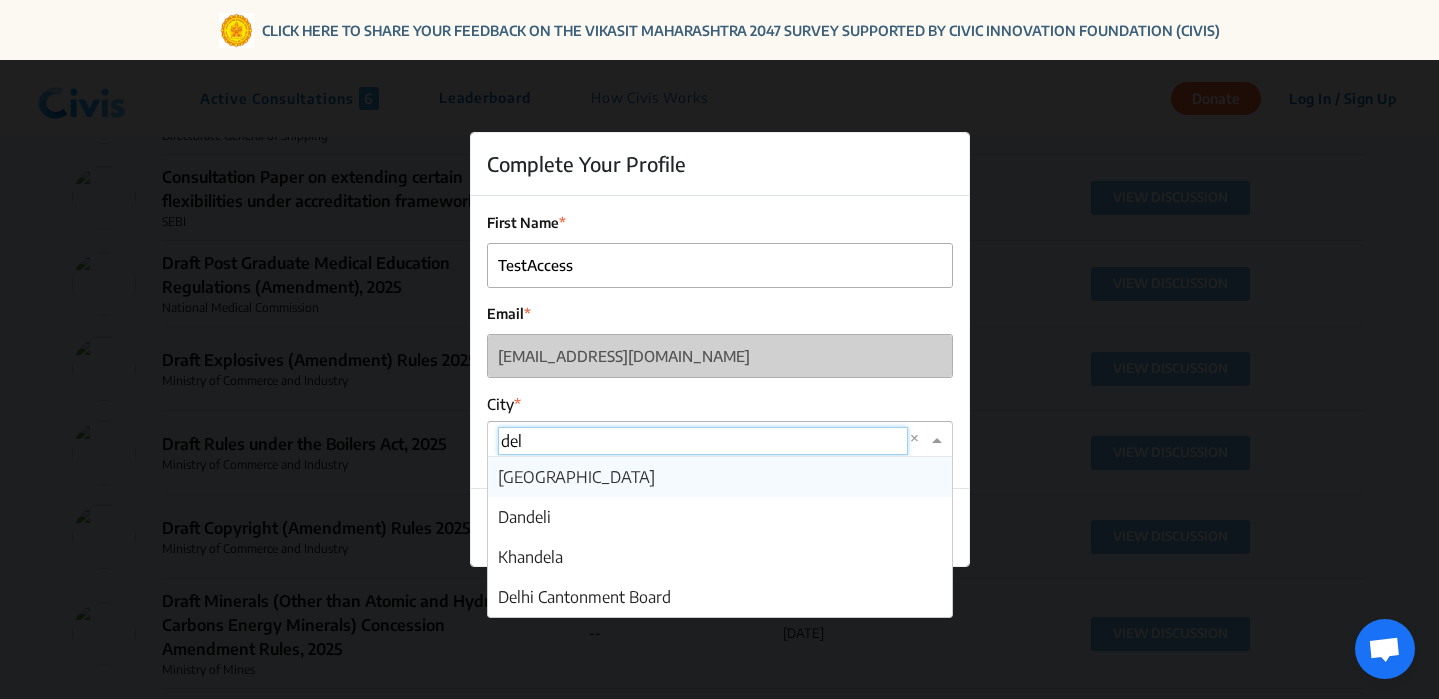 click on "[GEOGRAPHIC_DATA]" at bounding box center [576, 477] 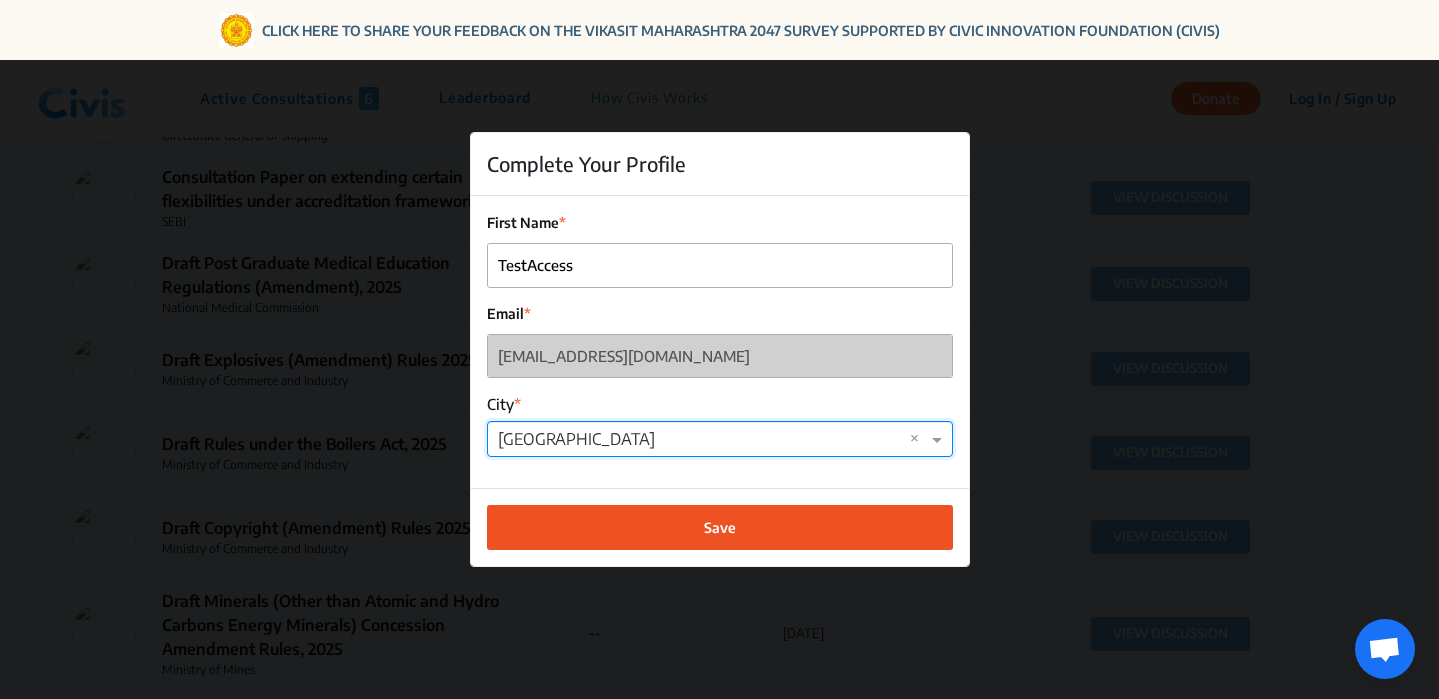 click on "Save" 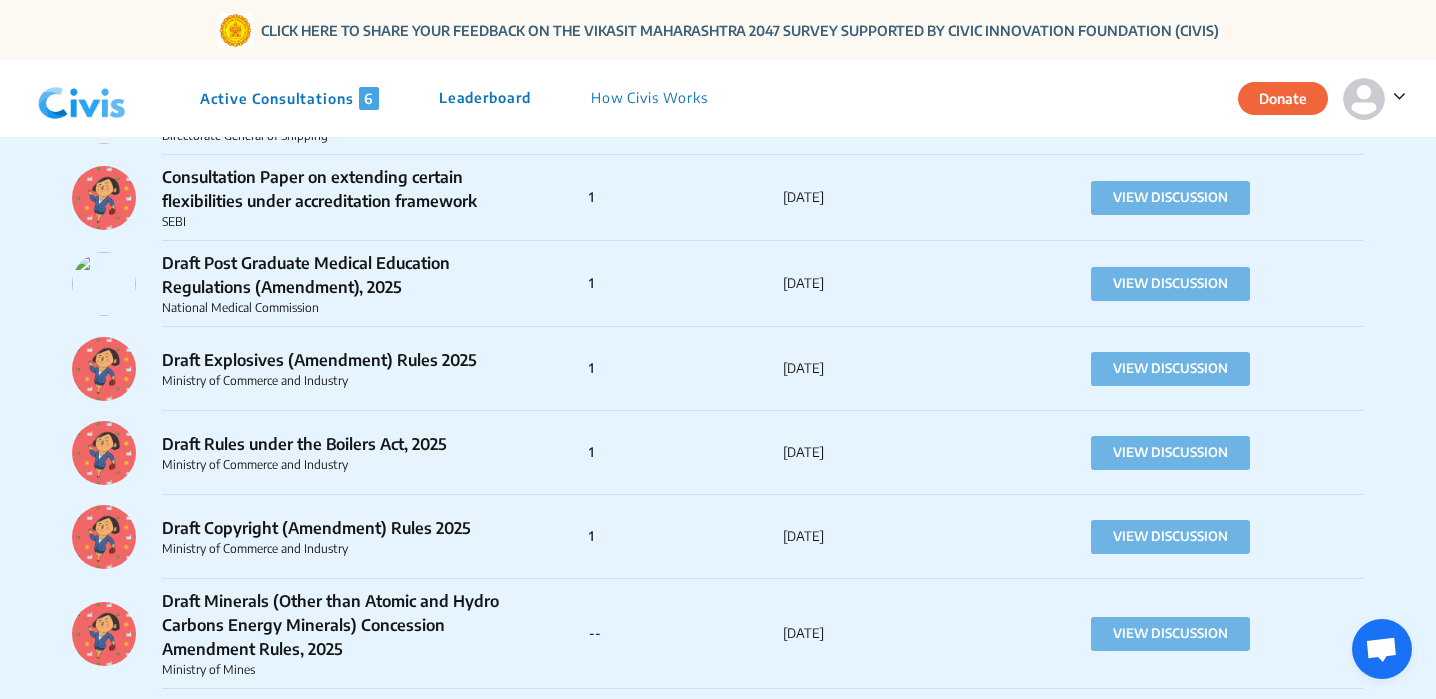 scroll, scrollTop: 0, scrollLeft: 0, axis: both 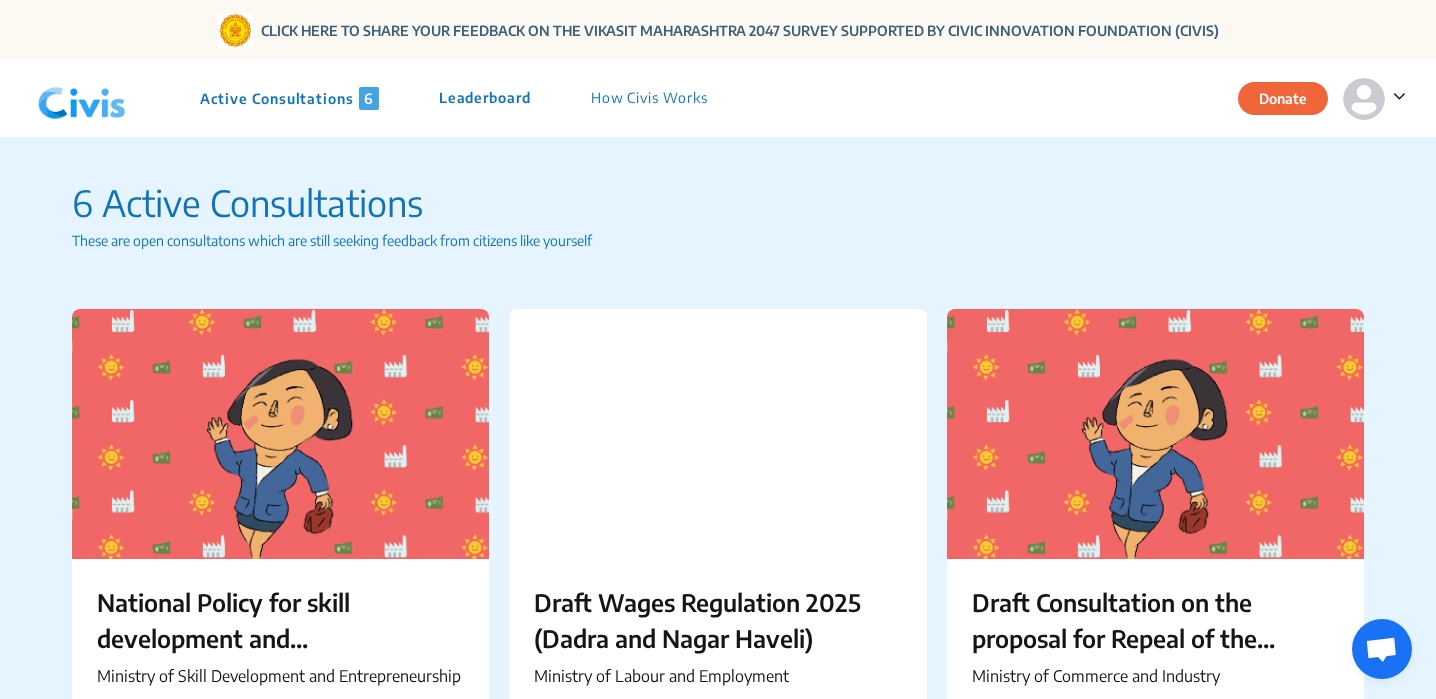 click 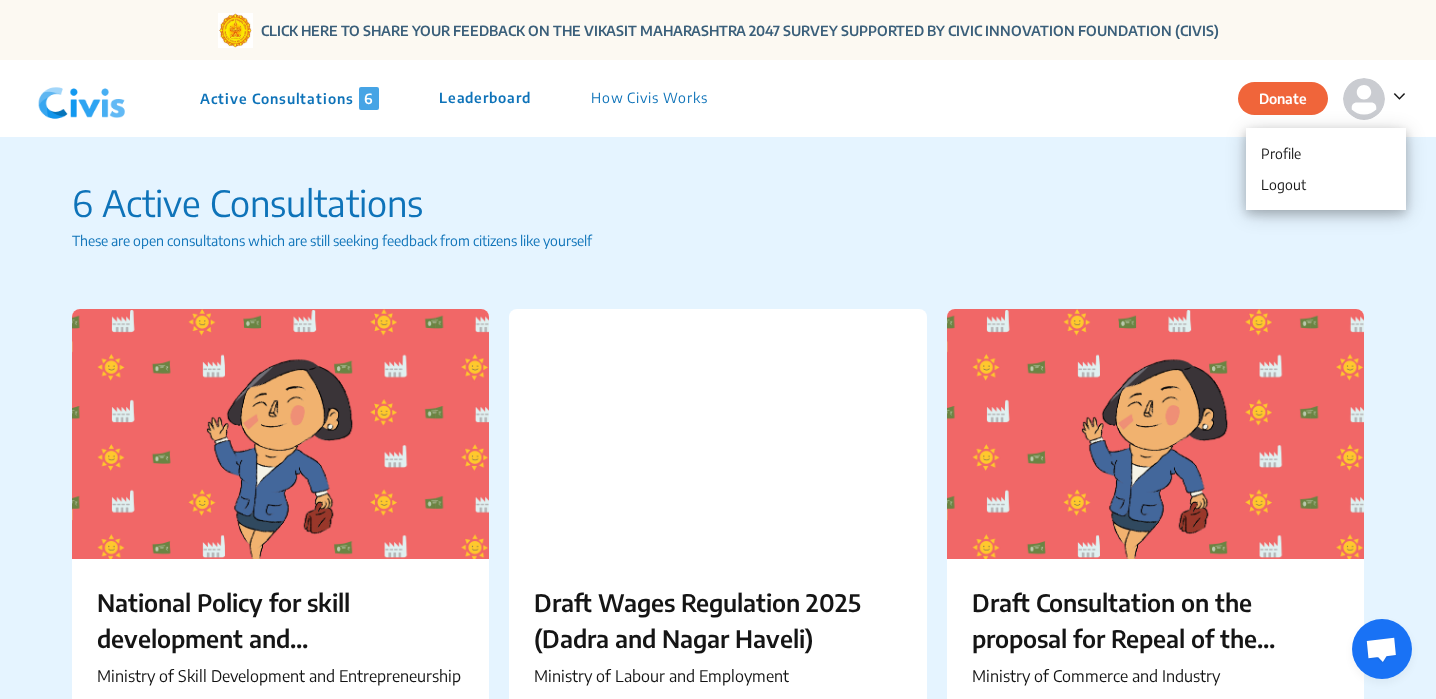 click 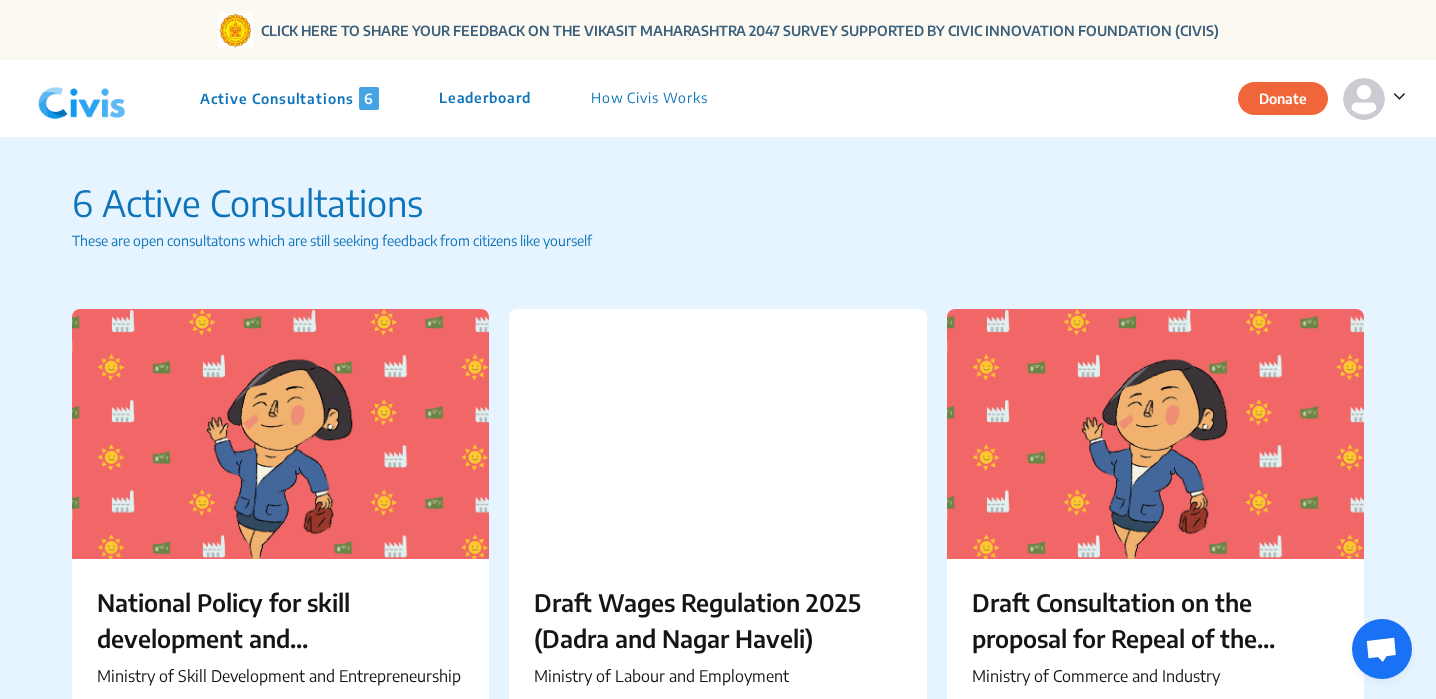 click 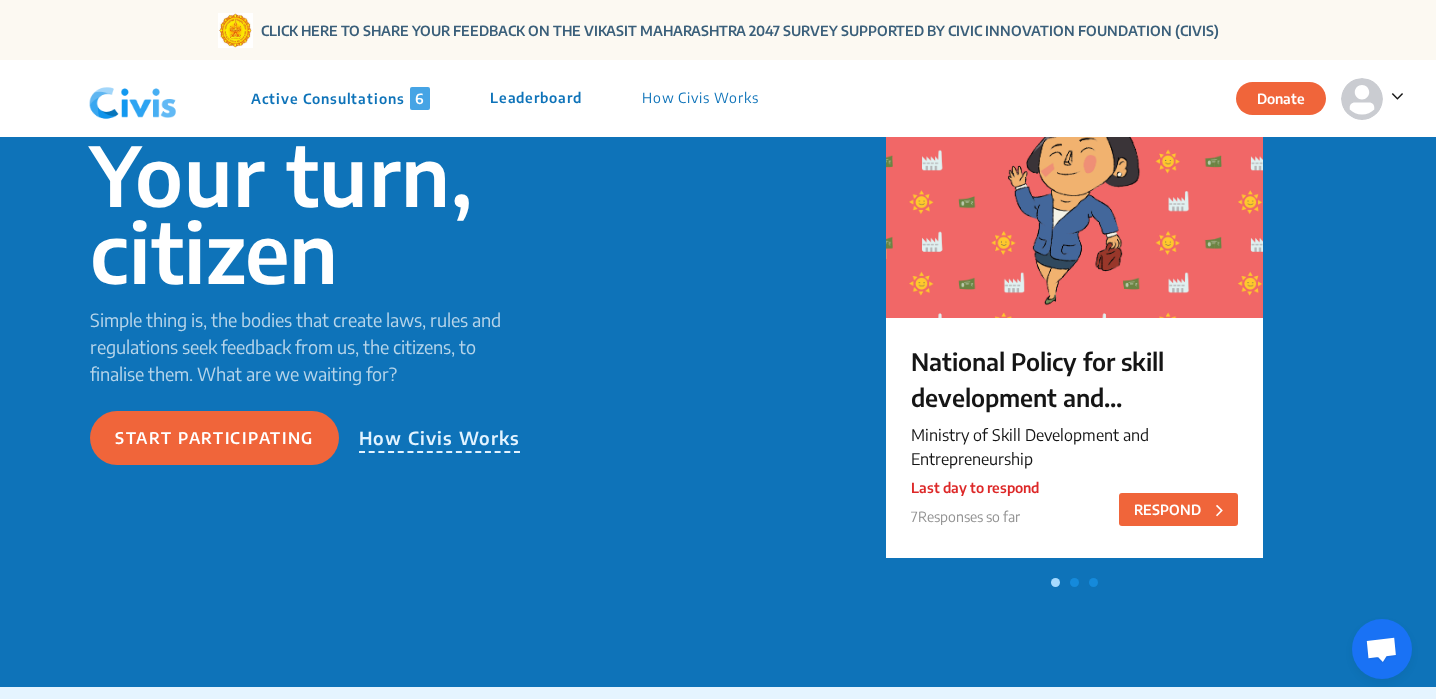 scroll, scrollTop: 217, scrollLeft: 0, axis: vertical 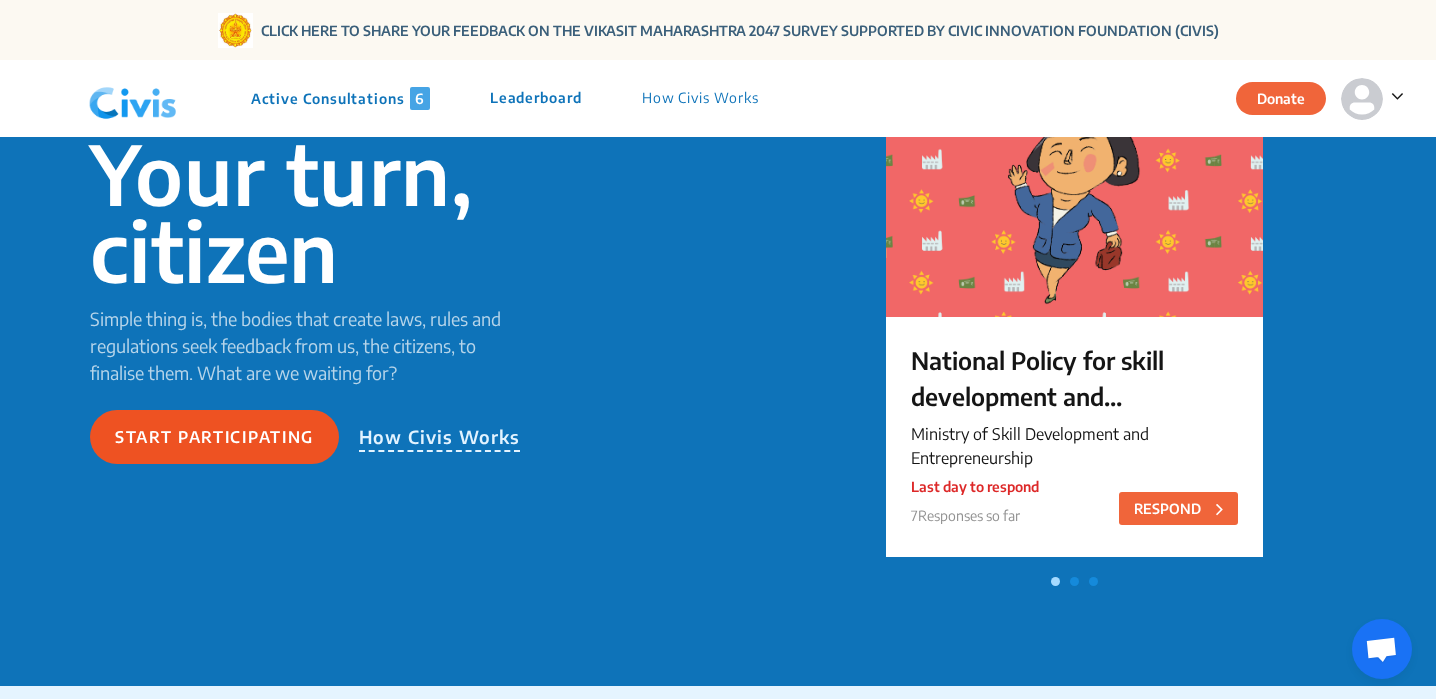 click on "Start participating" 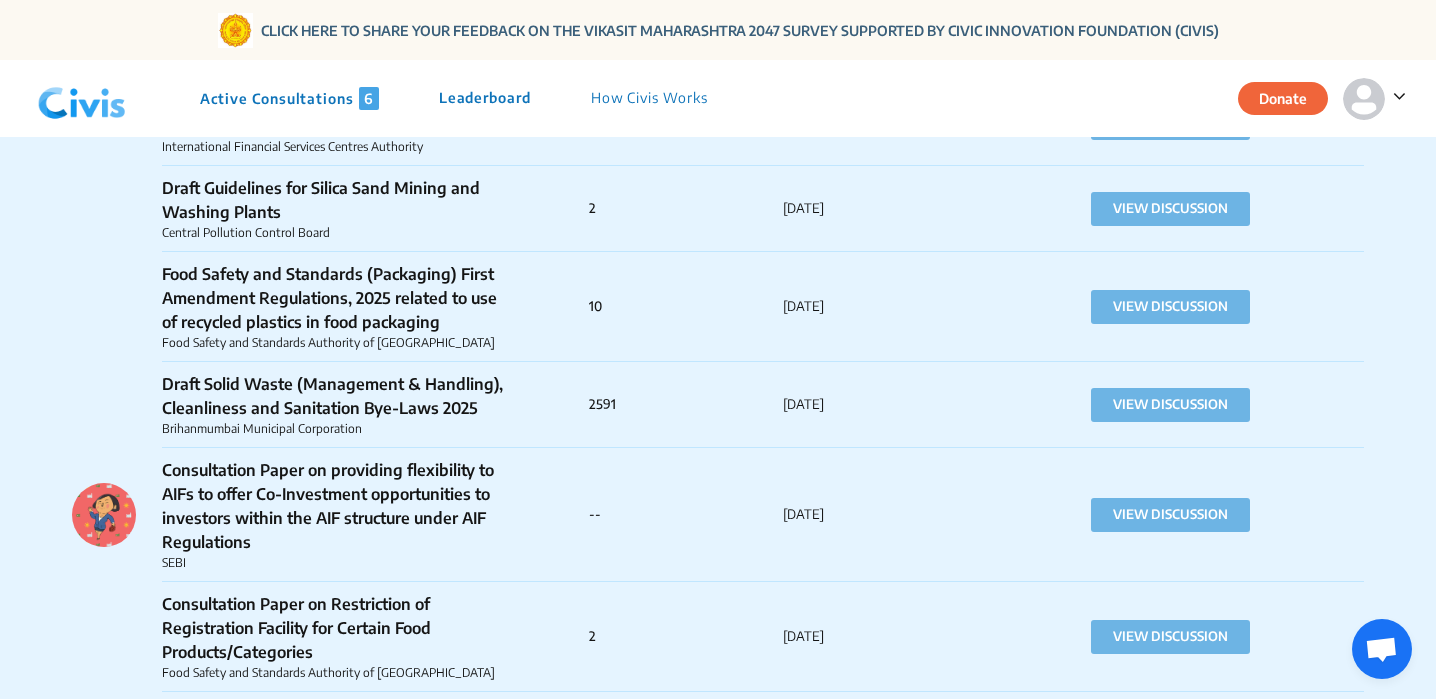 scroll, scrollTop: 5948, scrollLeft: 0, axis: vertical 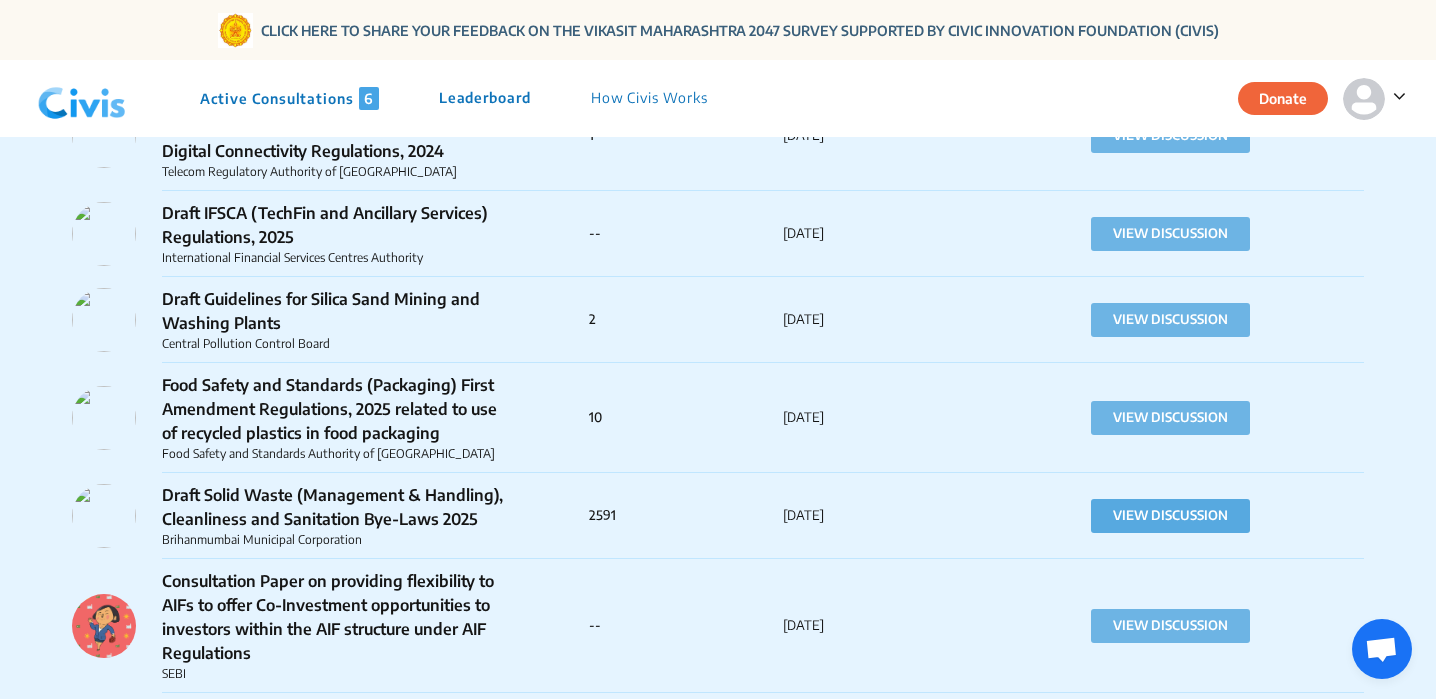 click on "VIEW DISCUSSION" 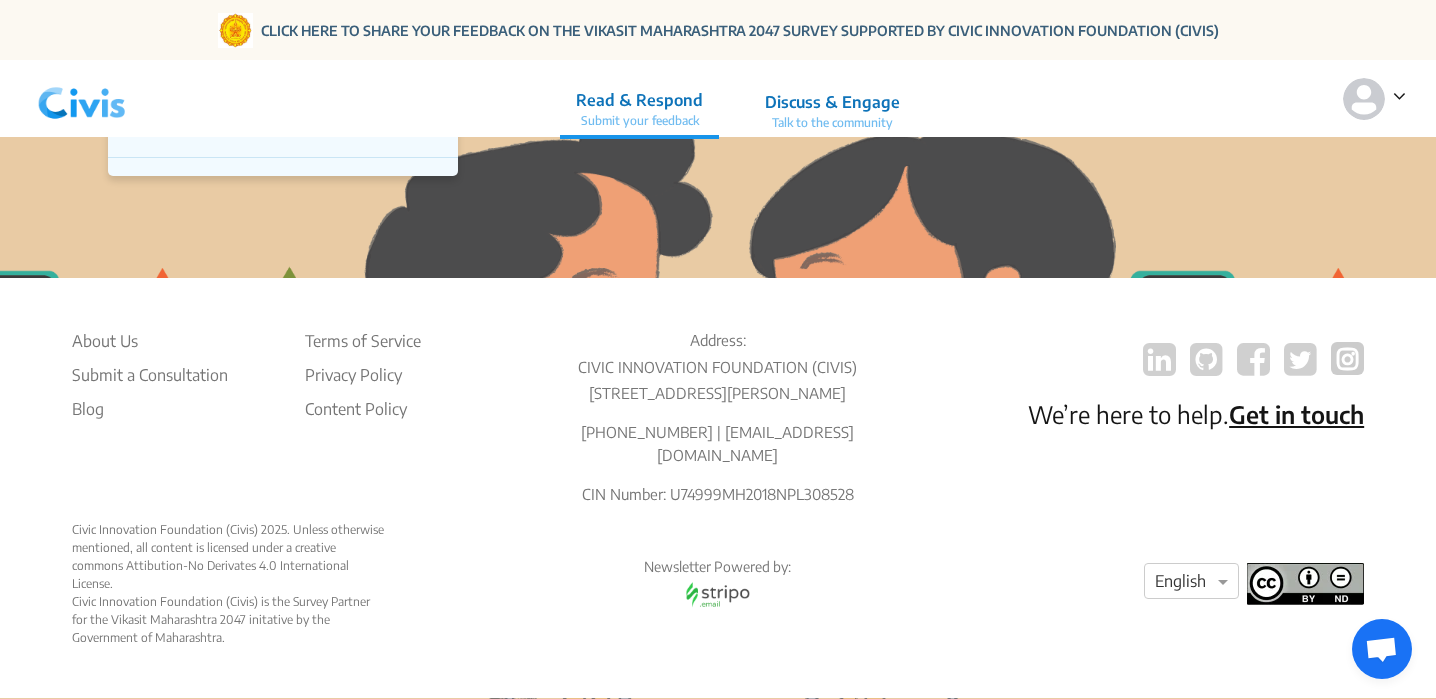 scroll, scrollTop: 0, scrollLeft: 0, axis: both 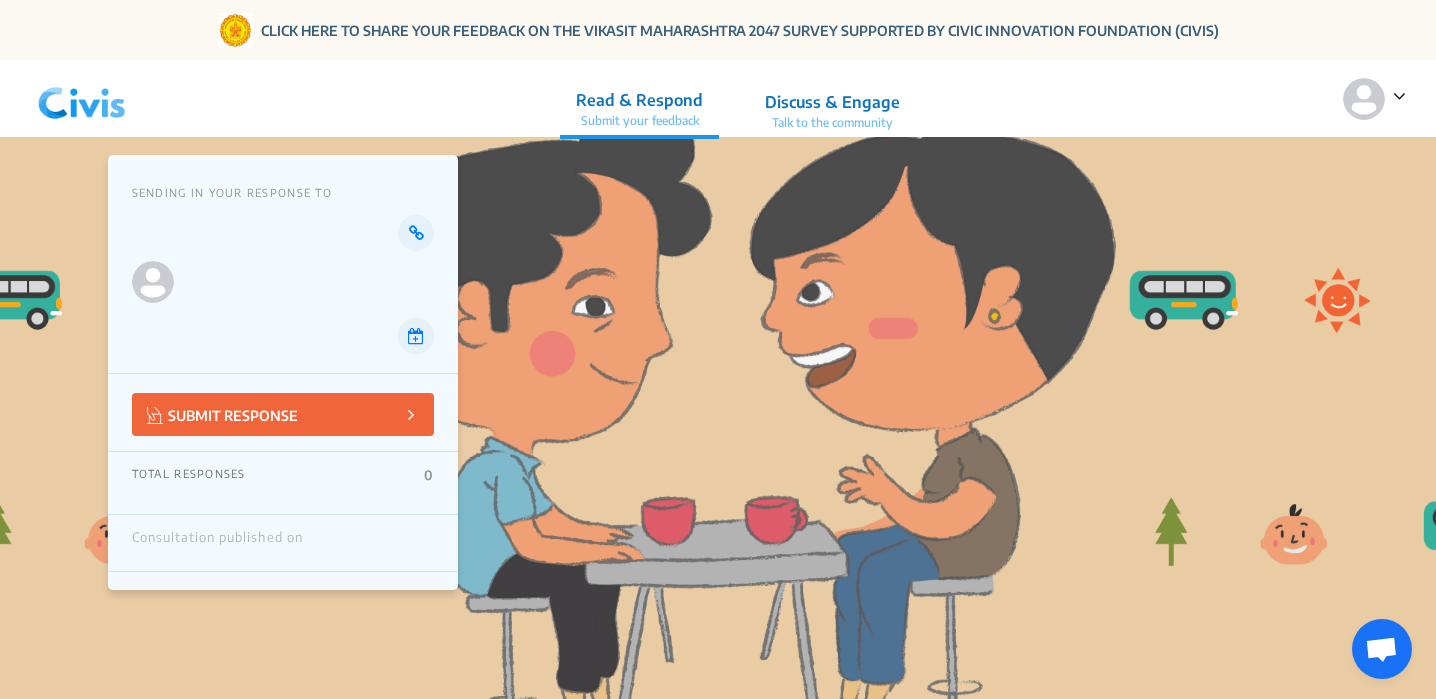 click on "SENDING IN YOUR RESPONSE TO" 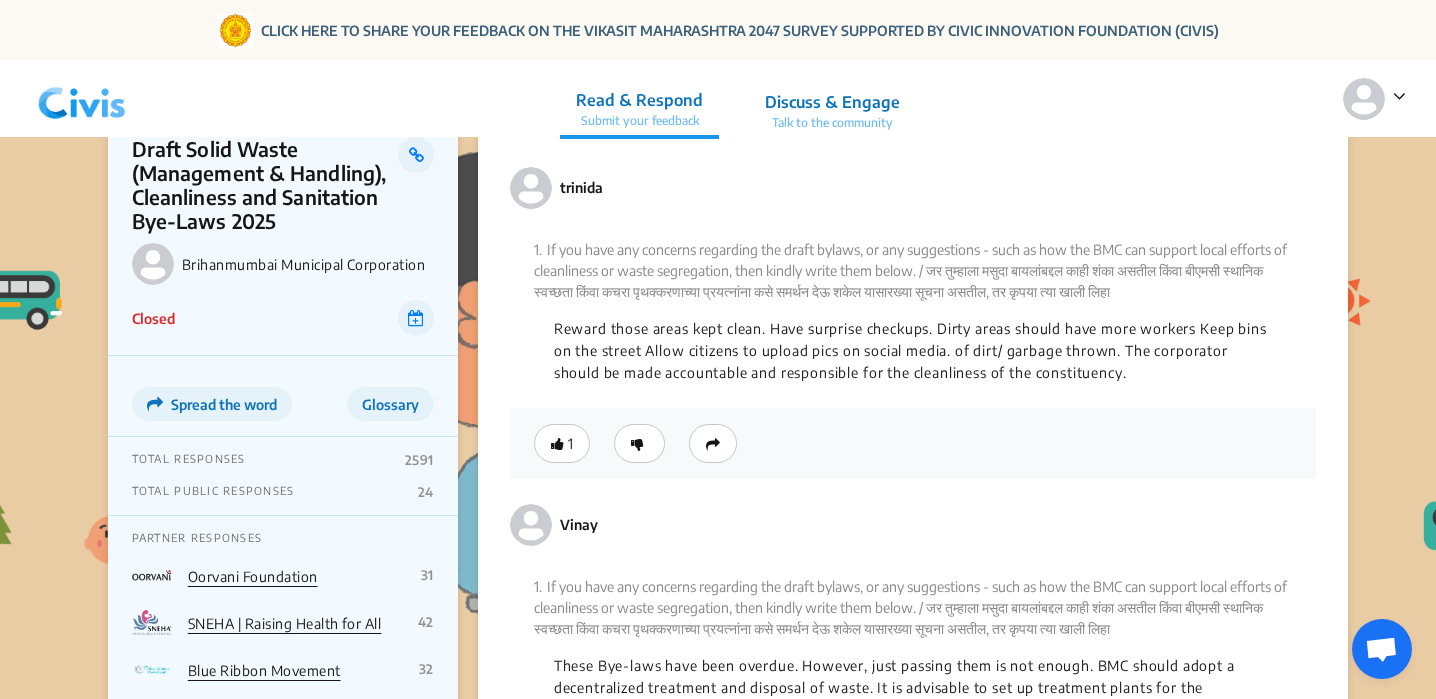 scroll, scrollTop: 3713, scrollLeft: 0, axis: vertical 